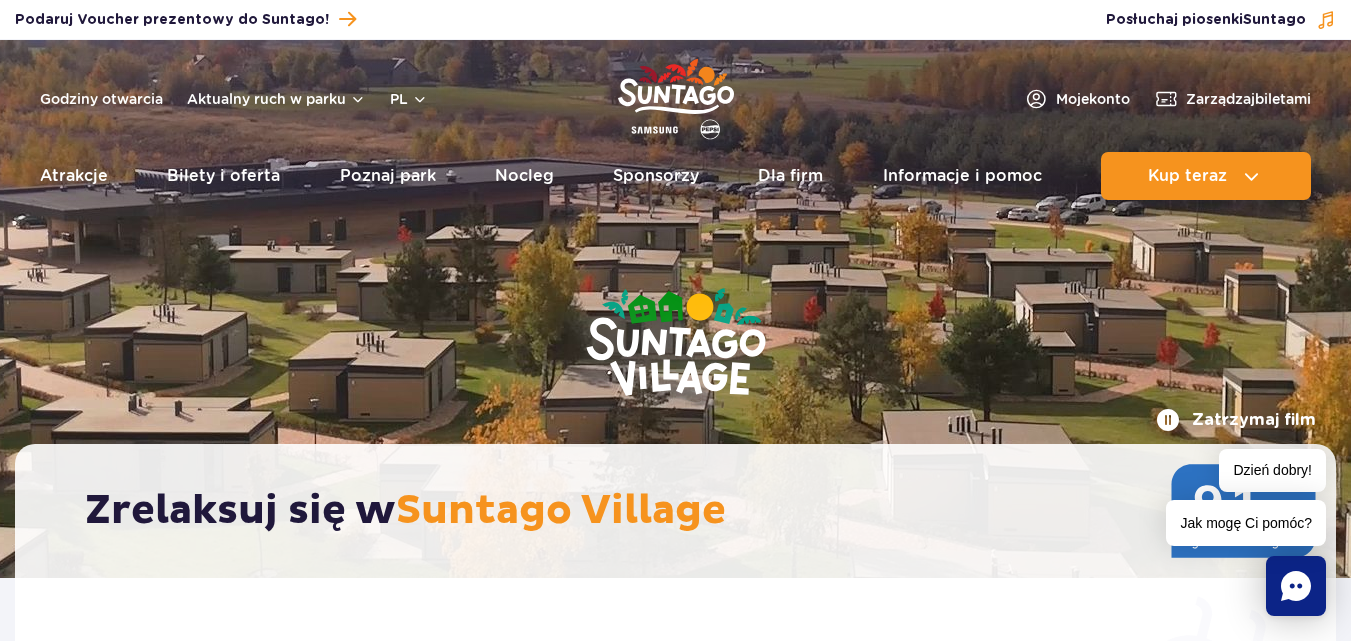 scroll, scrollTop: 0, scrollLeft: 0, axis: both 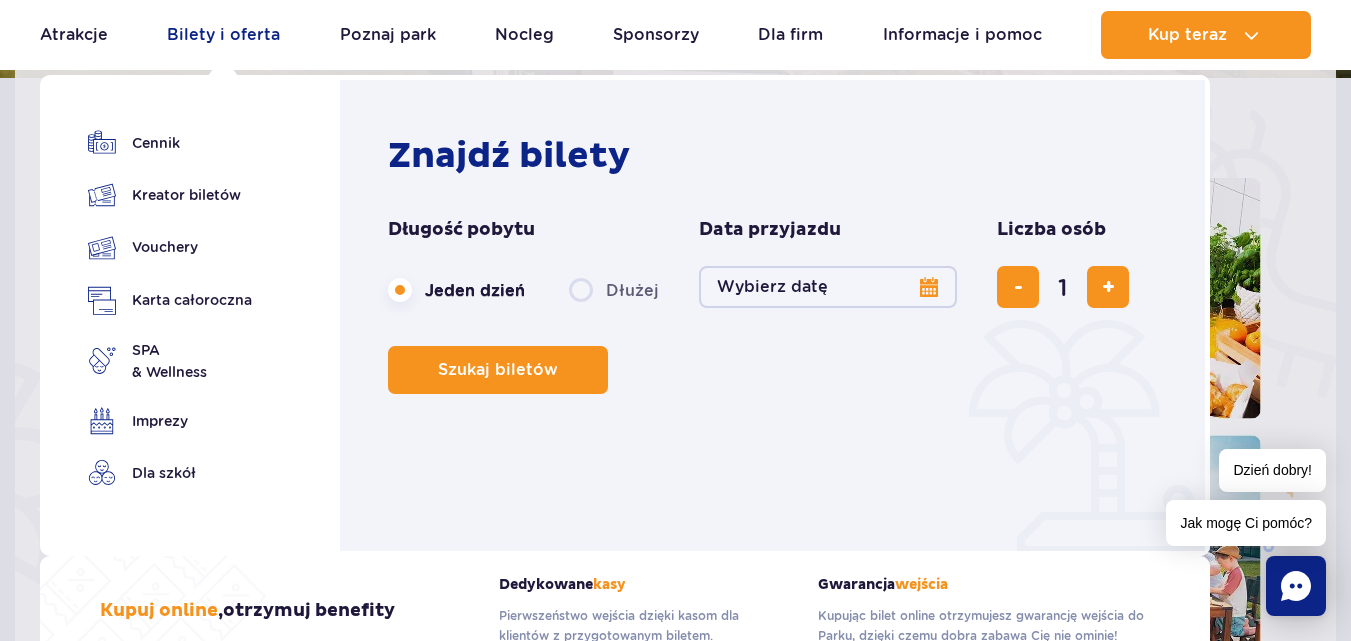click on "Bilety i oferta" at bounding box center (223, 35) 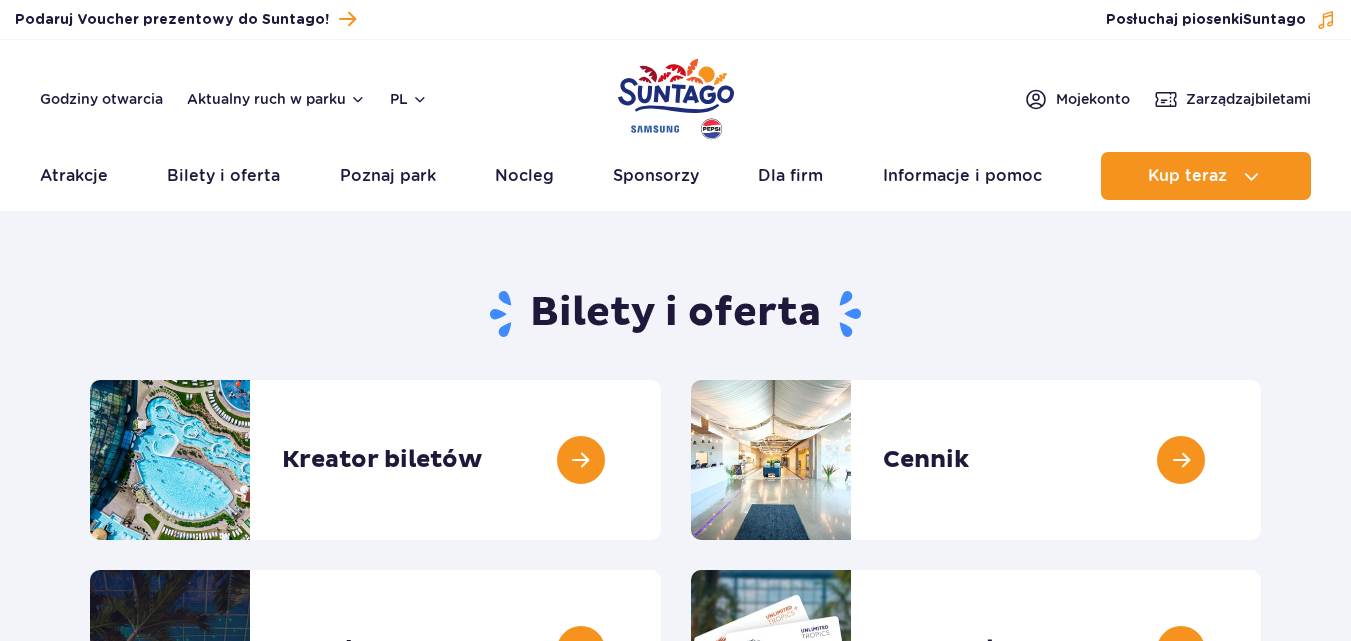 scroll, scrollTop: 0, scrollLeft: 0, axis: both 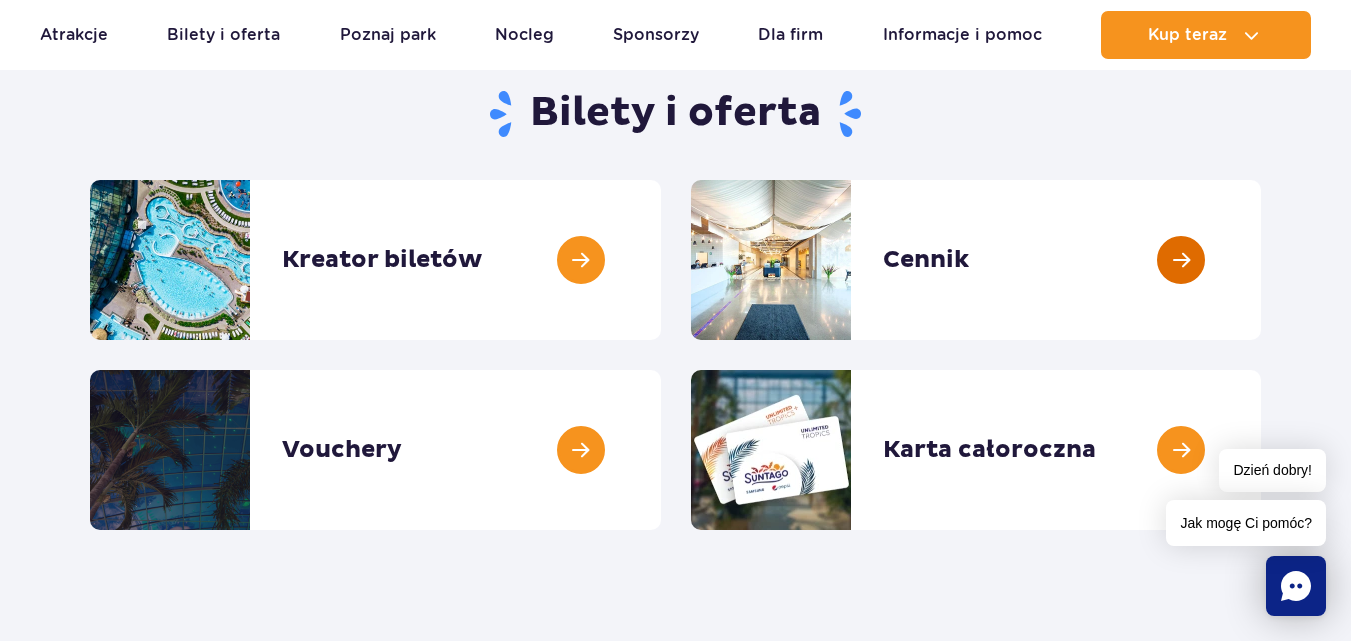 click at bounding box center [1261, 260] 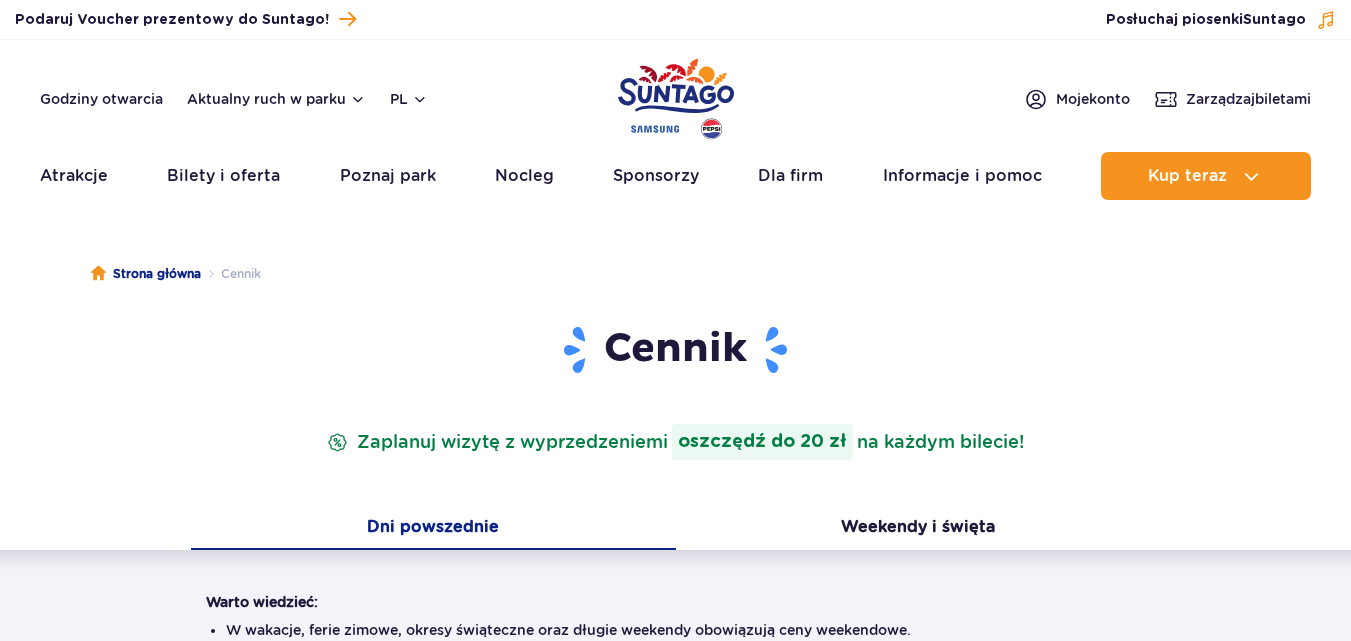 scroll, scrollTop: 0, scrollLeft: 0, axis: both 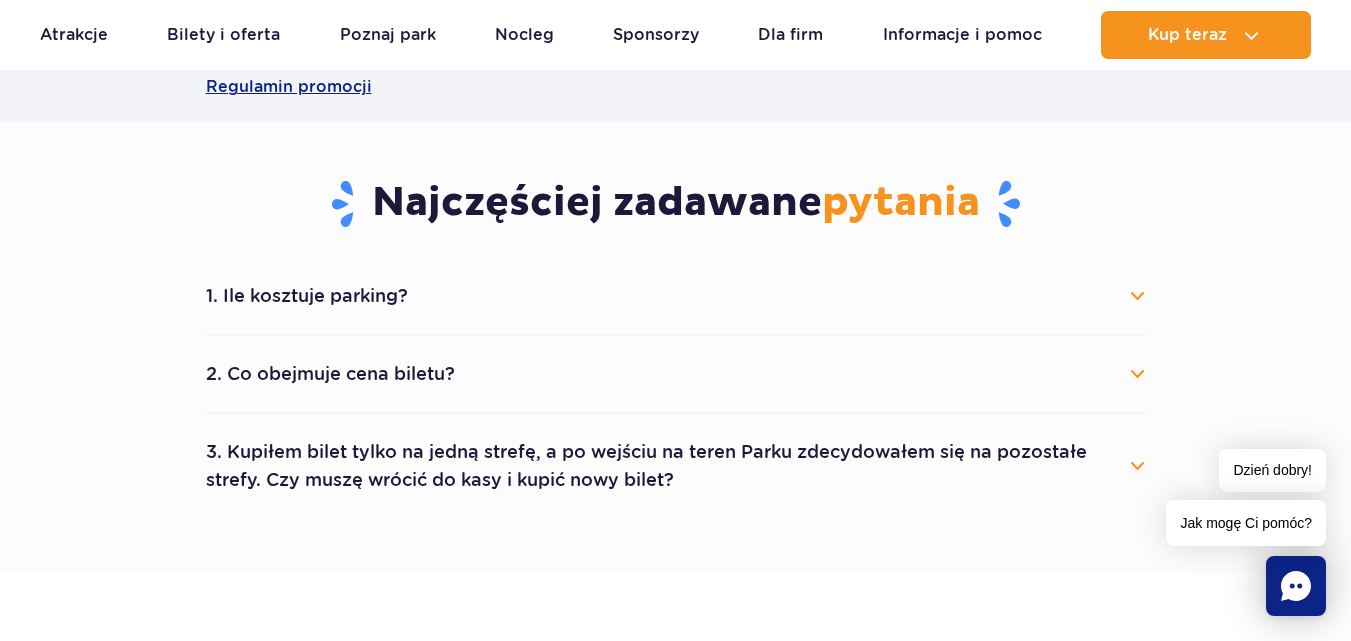 click on "2. Co obejmuje cena biletu?" at bounding box center (676, 374) 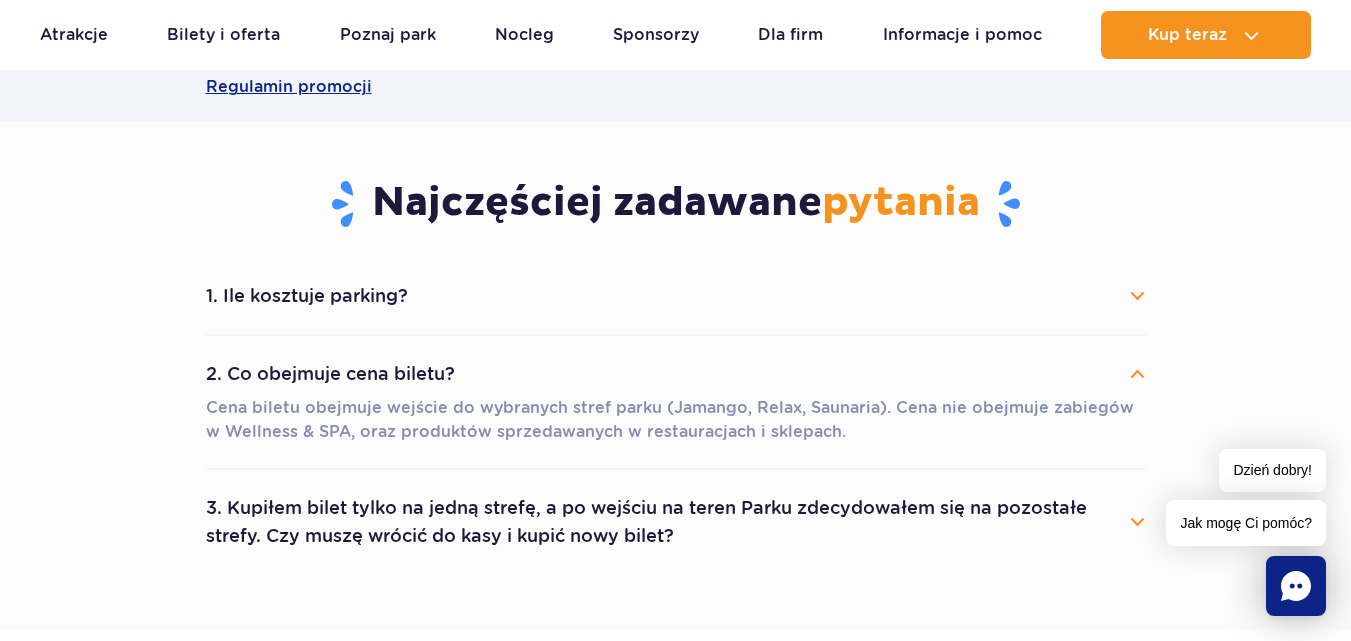 scroll, scrollTop: 1100, scrollLeft: 0, axis: vertical 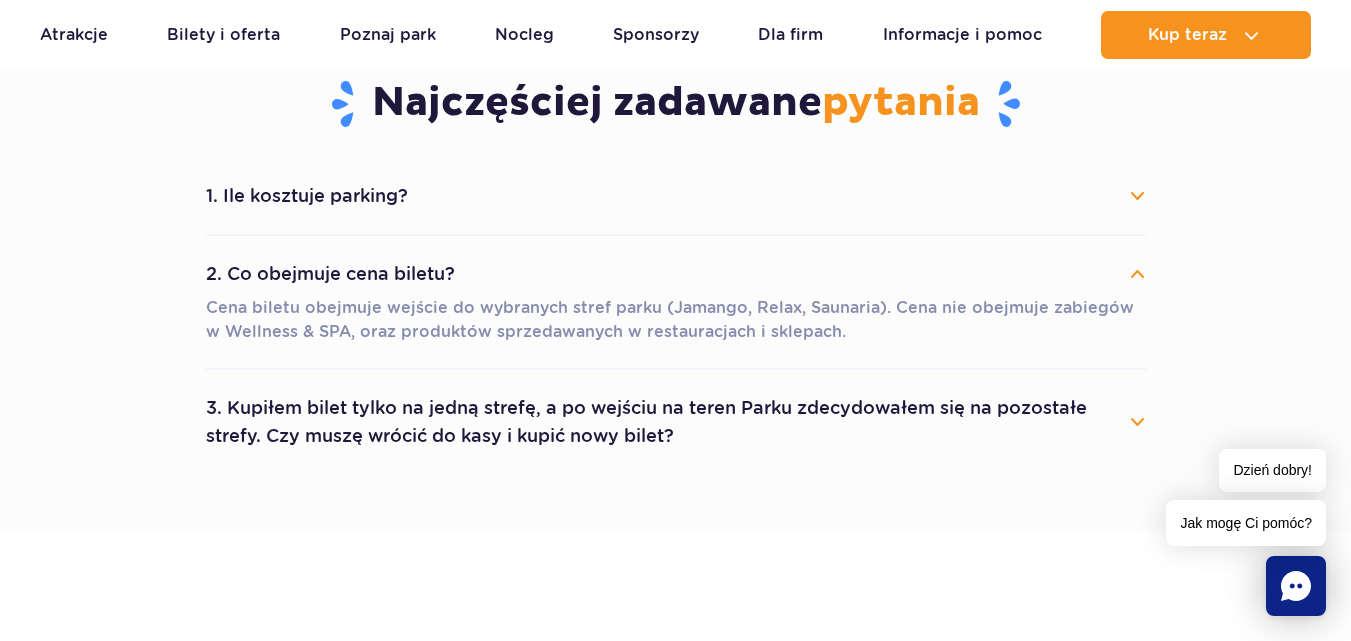 click on "2. Co obejmuje cena biletu?" at bounding box center (676, 274) 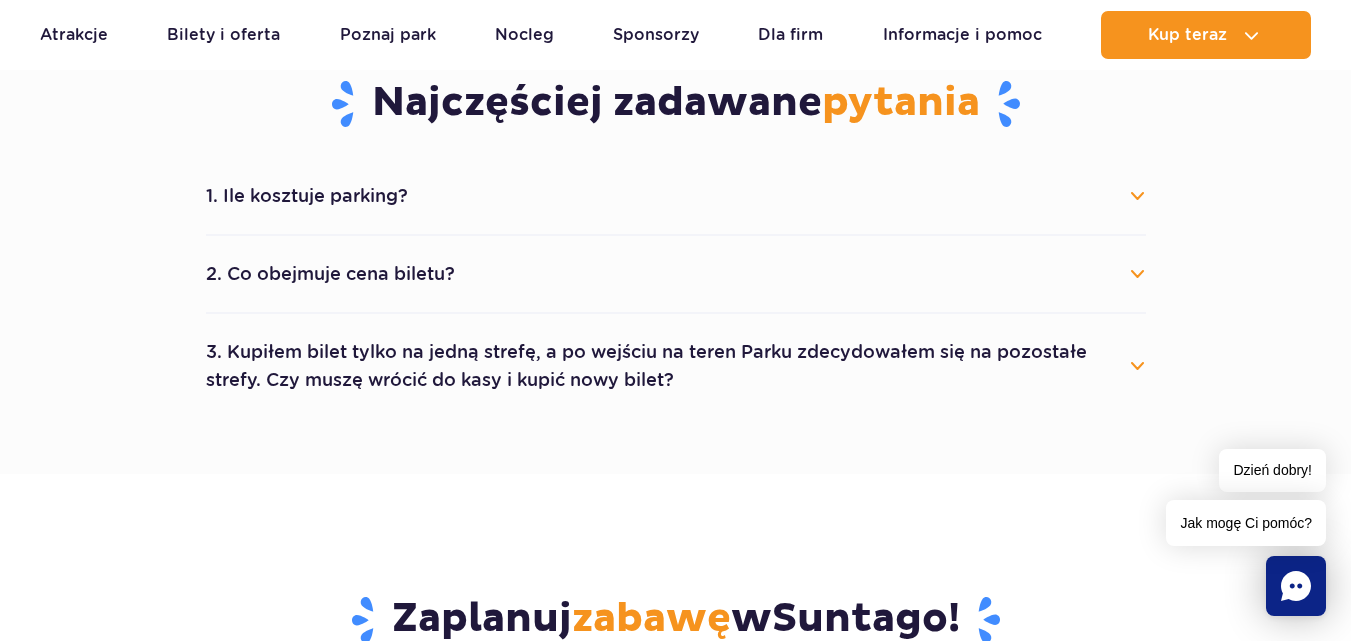 click on "3. Kupiłem bilet tylko na jedną strefę, a po wejściu na teren Parku zdecydowałem się na pozostałe strefy. Czy muszę wrócić do kasy i kupić nowy bilet?" at bounding box center (676, 366) 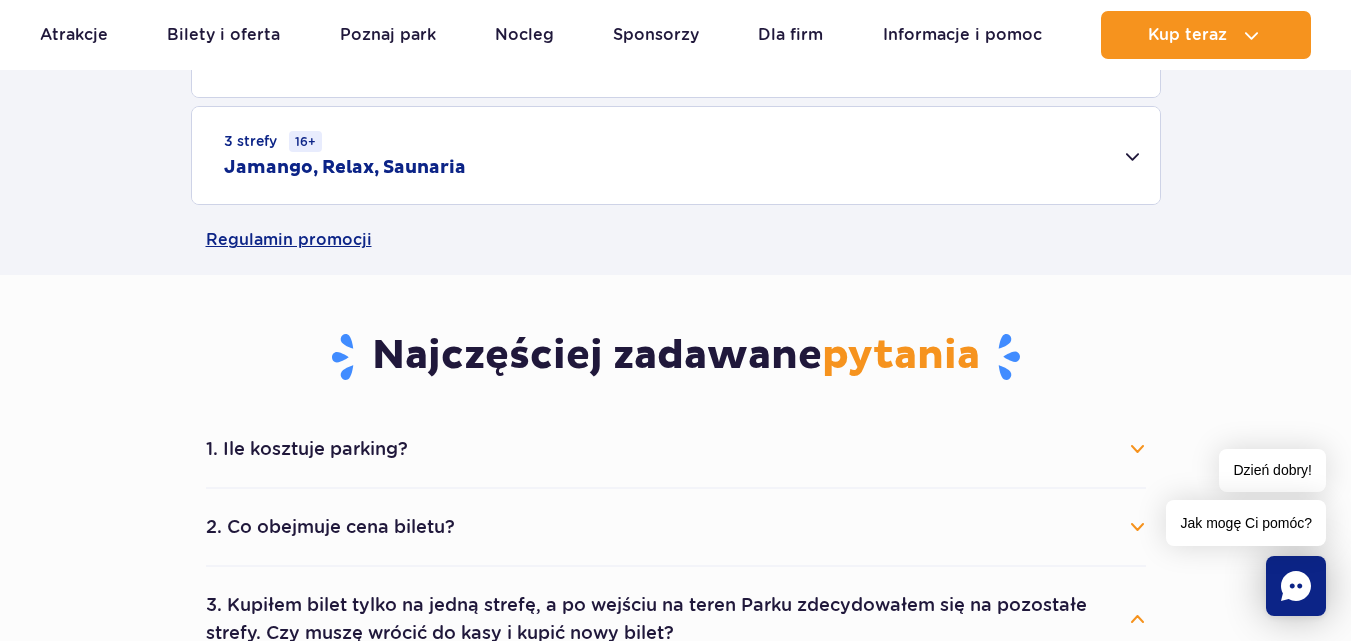 scroll, scrollTop: 1200, scrollLeft: 0, axis: vertical 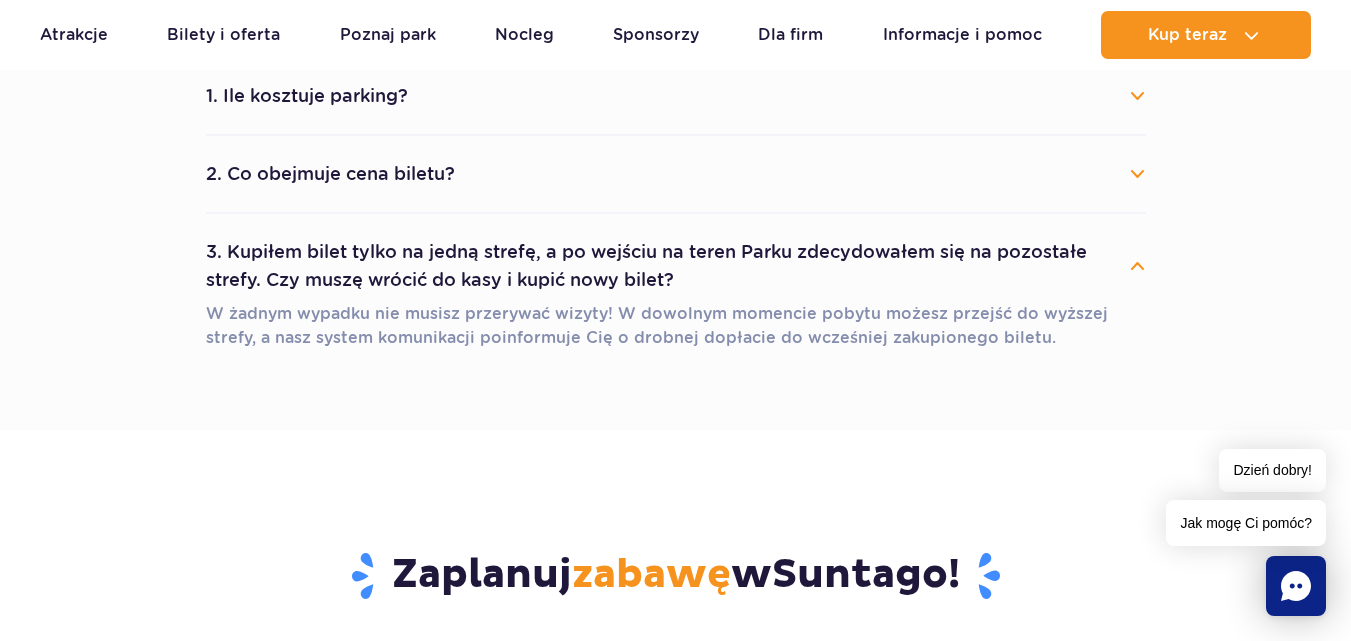 click on "3. Kupiłem bilet tylko na jedną strefę, a po wejściu na teren Parku zdecydowałem się na pozostałe strefy. Czy muszę wrócić do kasy i kupić nowy bilet?" at bounding box center [676, 266] 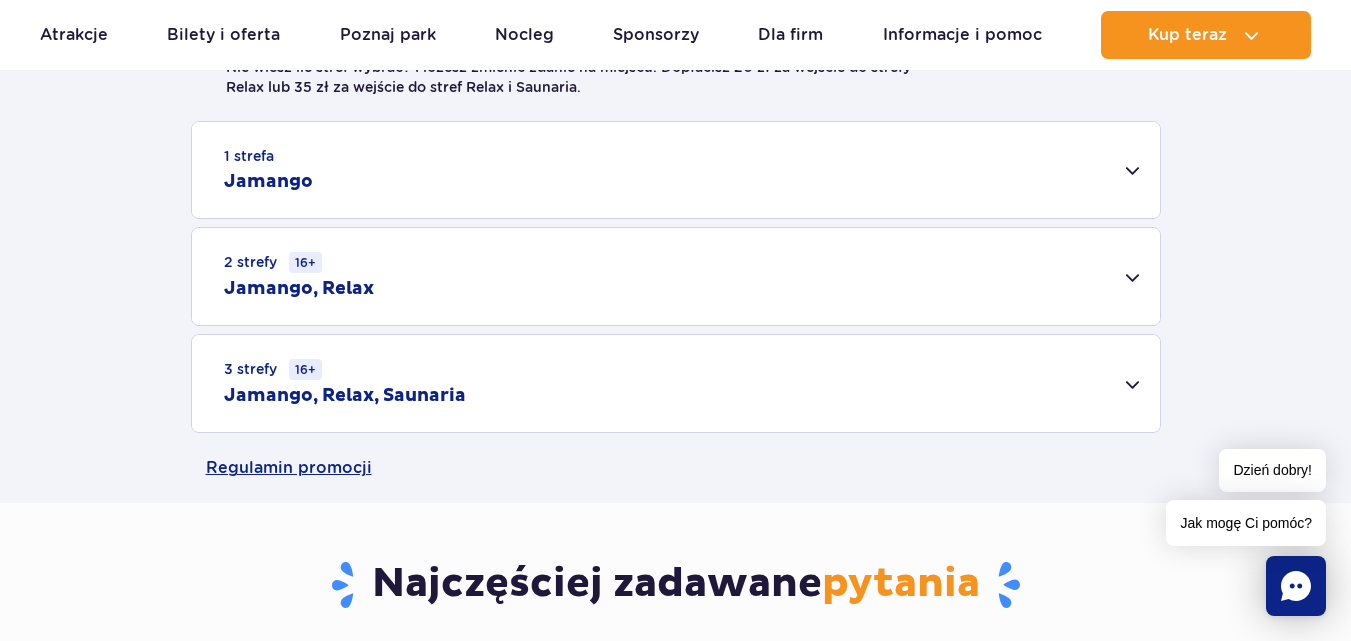 scroll, scrollTop: 600, scrollLeft: 0, axis: vertical 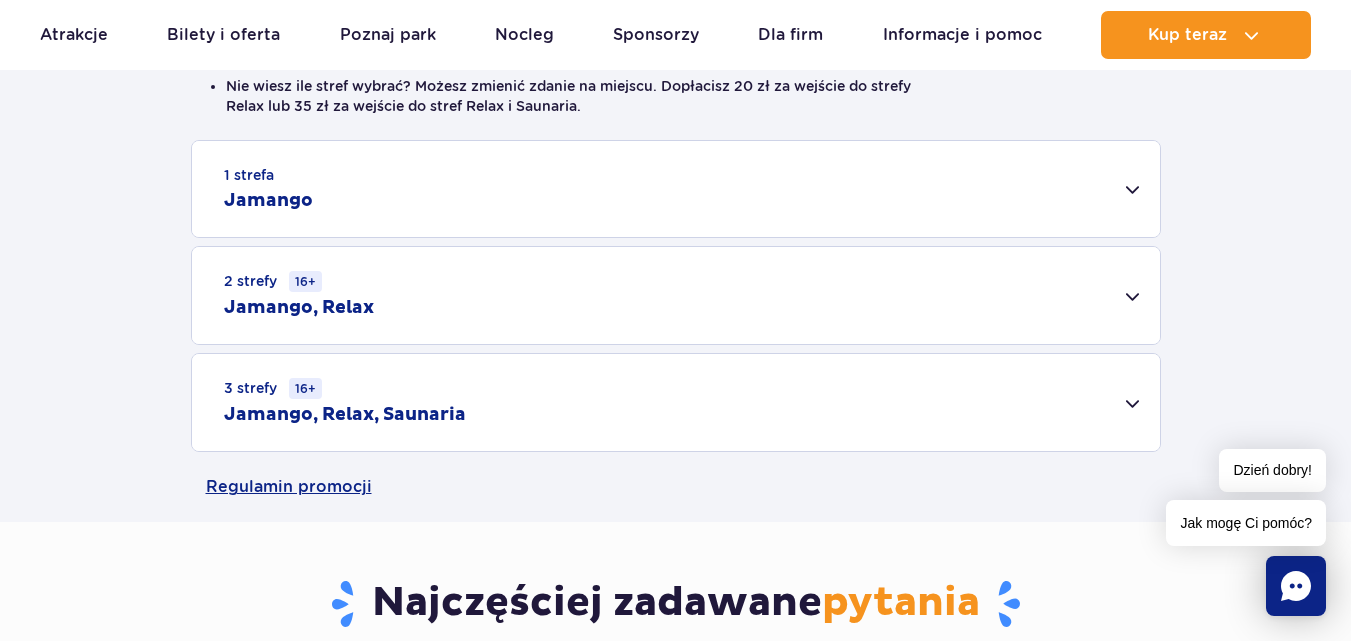 click on "1 strefa
Jamango" at bounding box center (676, 189) 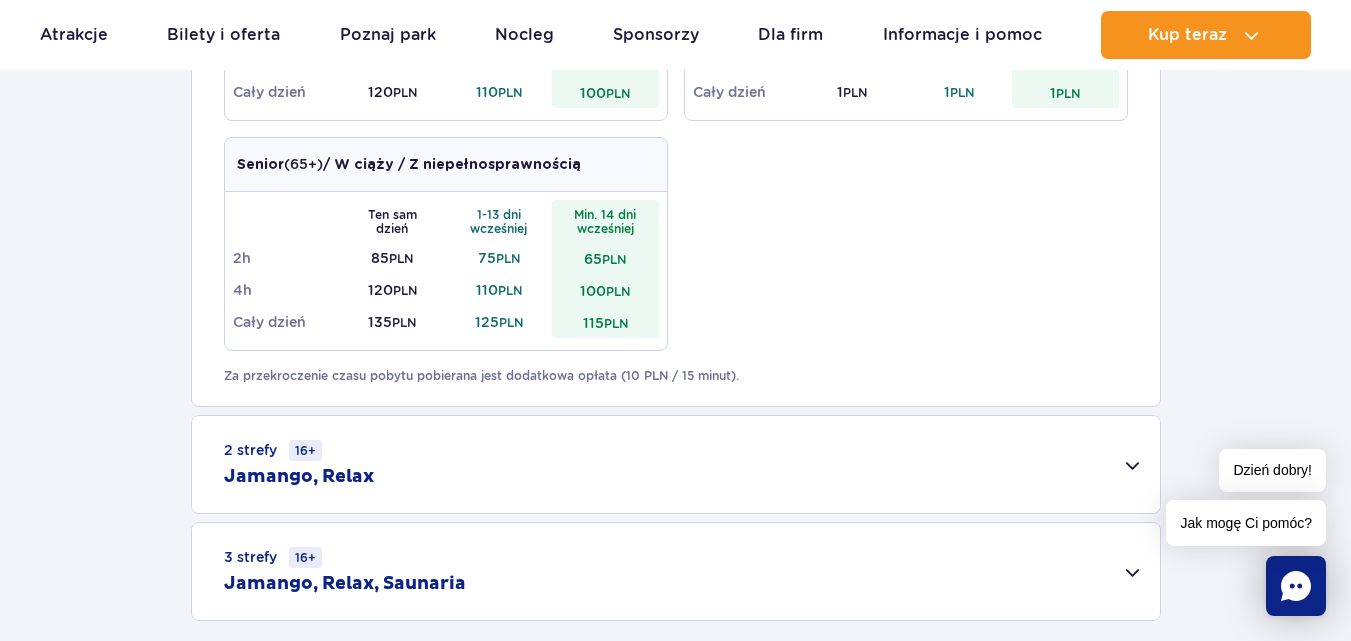 scroll, scrollTop: 1200, scrollLeft: 0, axis: vertical 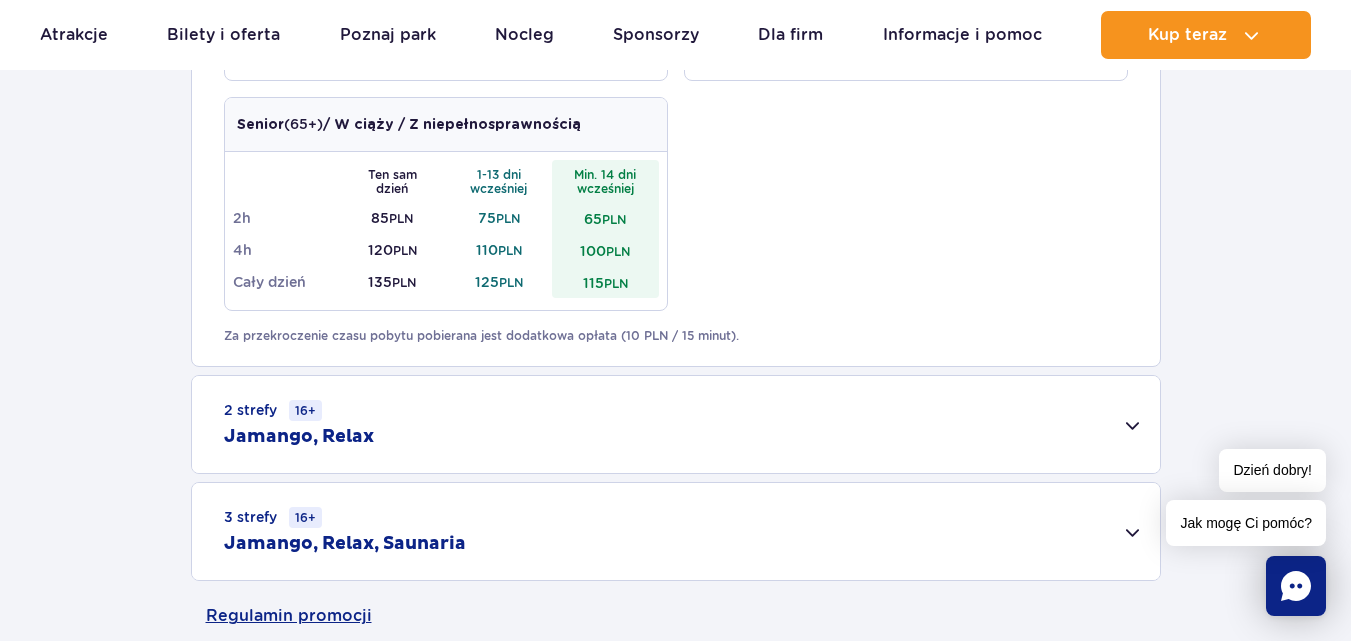 click on "2 strefy  16+
Jamango, Relax" at bounding box center [676, 424] 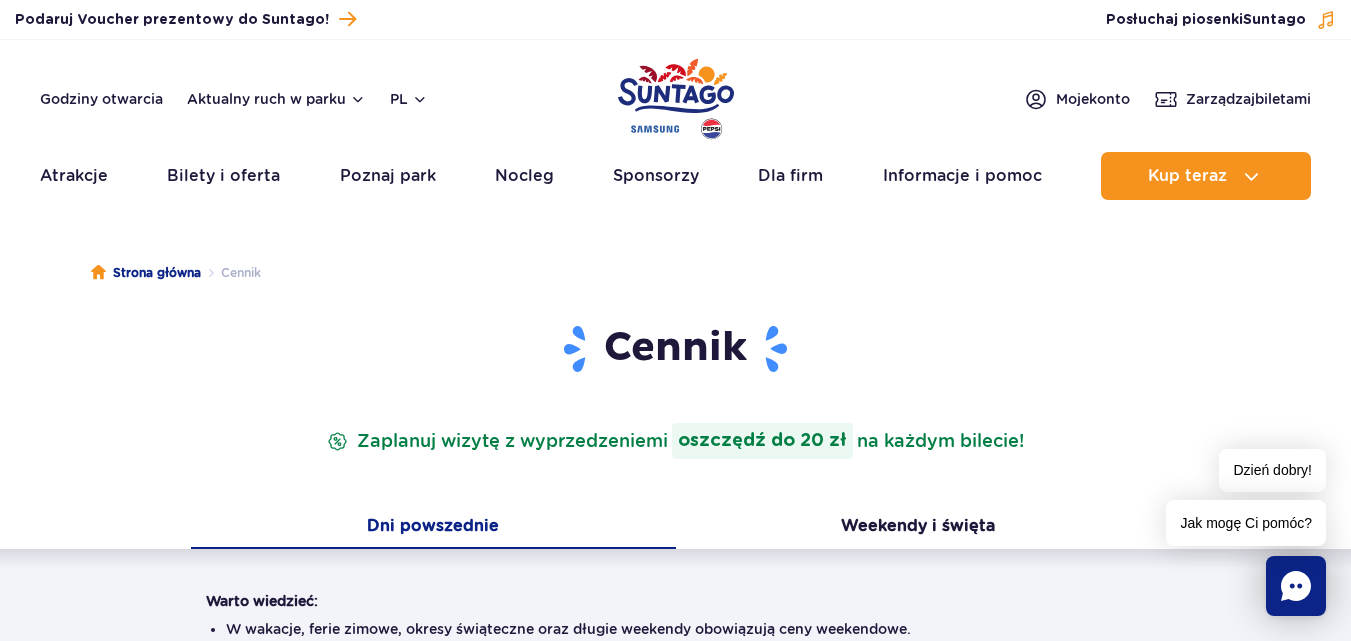 scroll, scrollTop: 0, scrollLeft: 0, axis: both 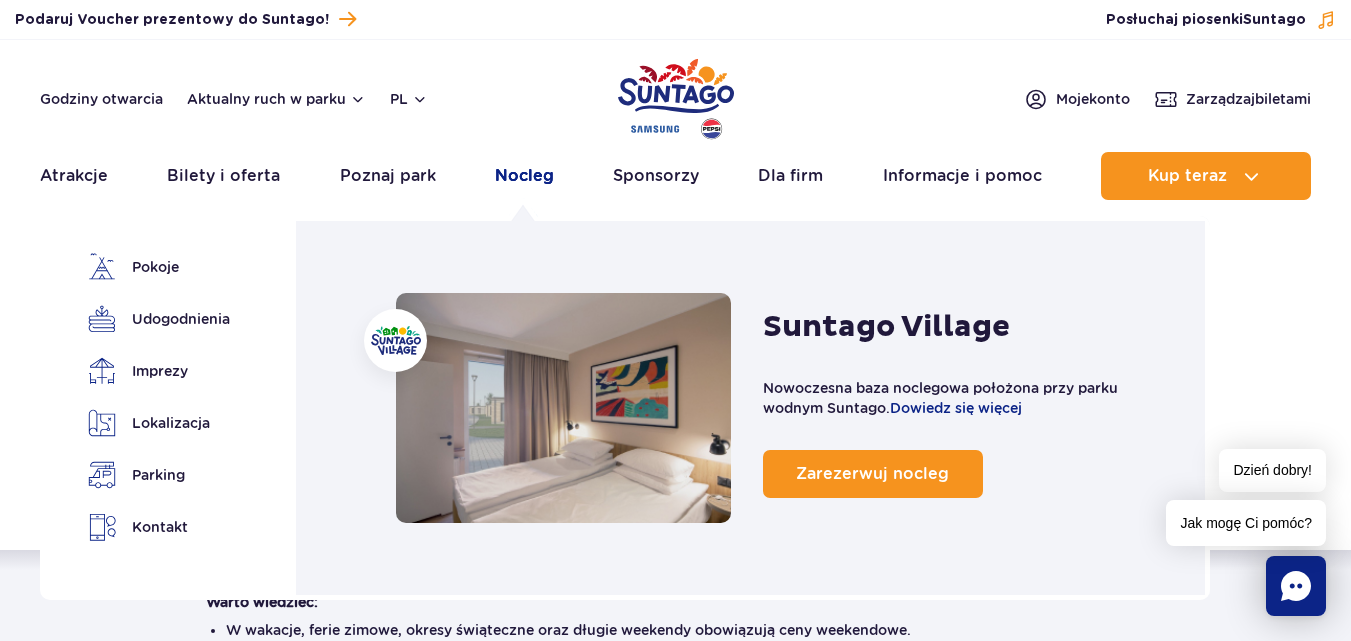 click on "Nocleg" at bounding box center [524, 176] 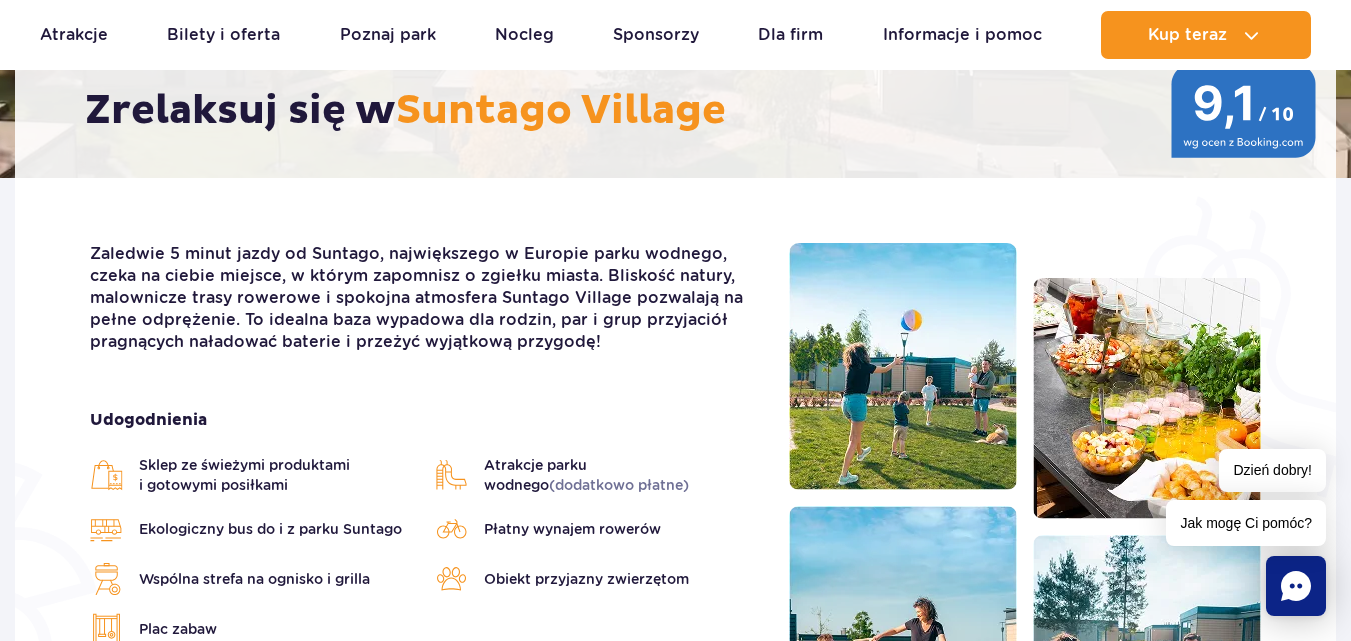 scroll, scrollTop: 534, scrollLeft: 0, axis: vertical 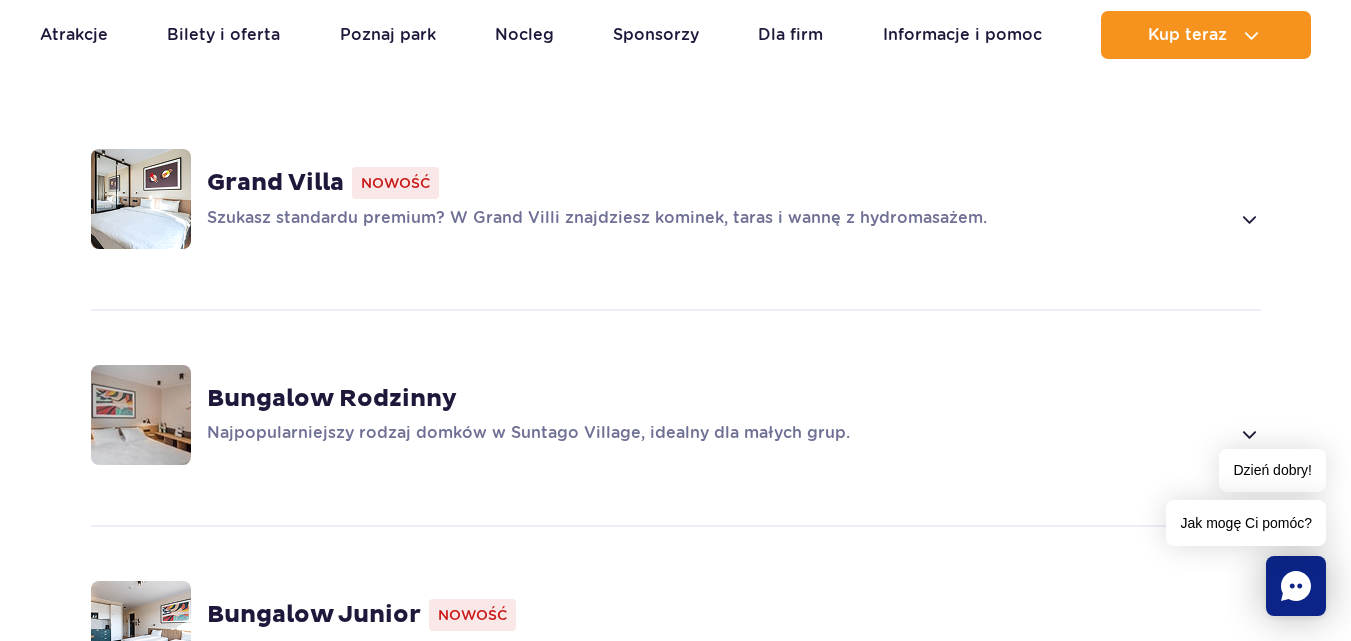 click on "Grand Villa
Nowość
Szukasz standardu premium? W Grand Villi znajdziesz kominek, taras i wannę z hydromasażem." at bounding box center (734, 199) 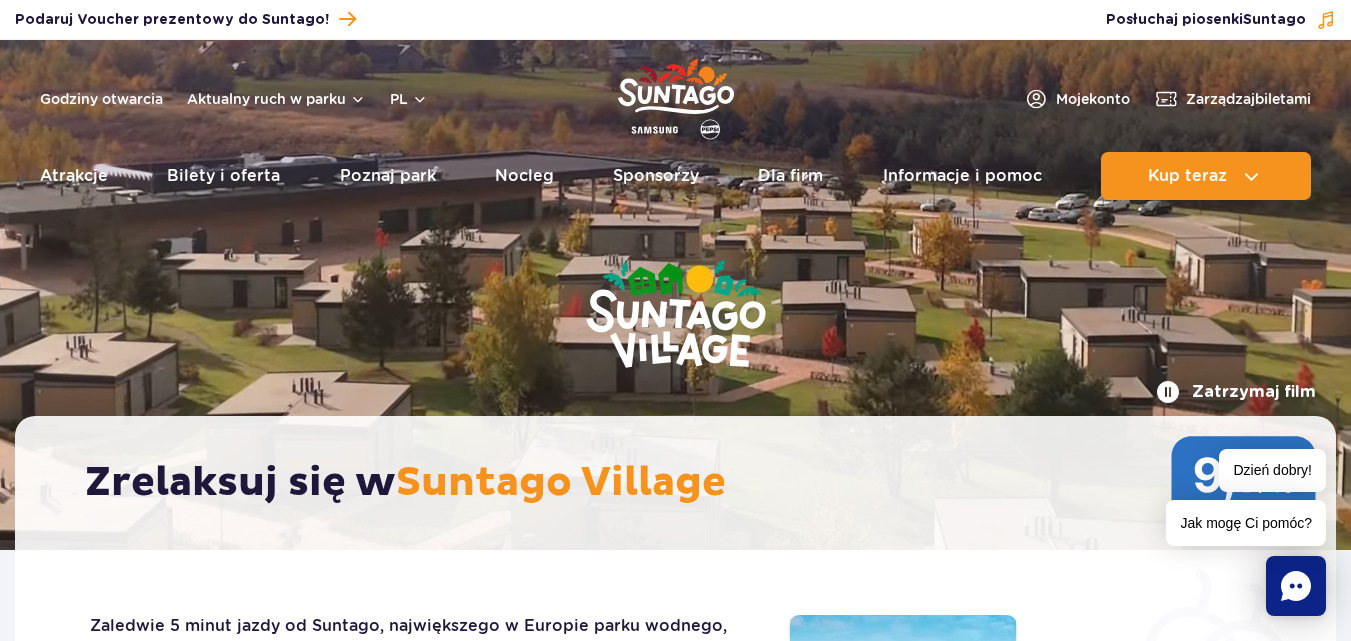 scroll, scrollTop: 0, scrollLeft: 0, axis: both 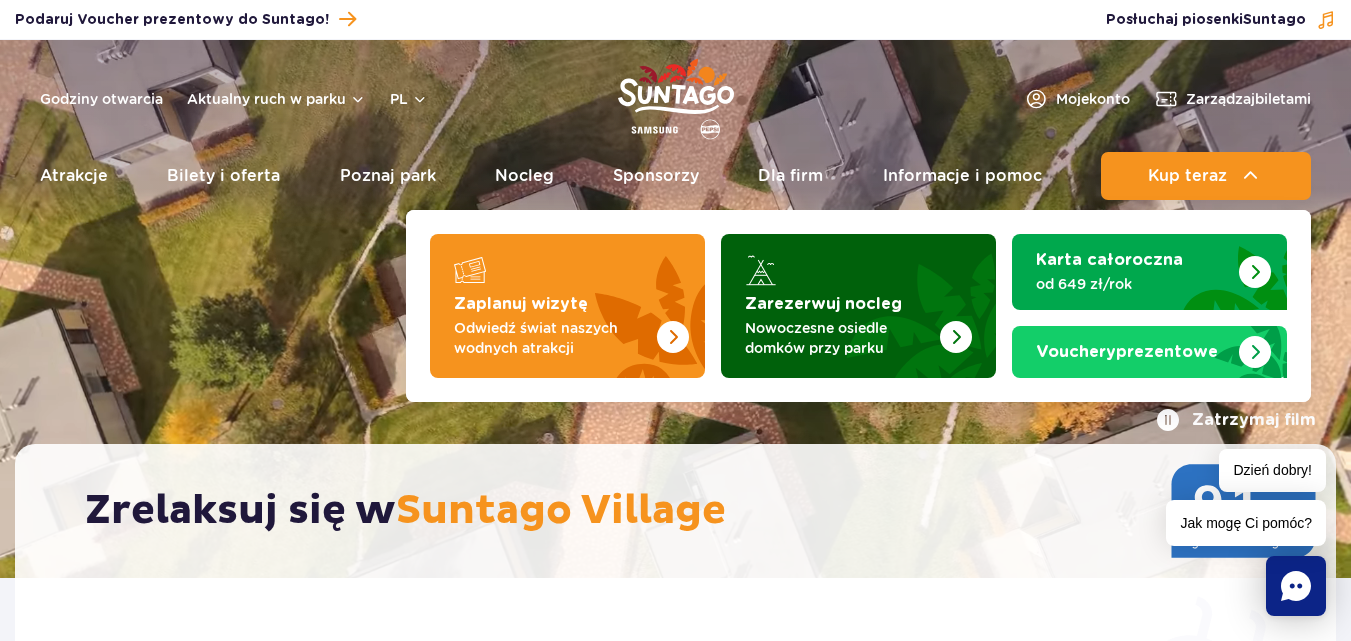 click on "Nowoczesne osiedle domków przy parku" at bounding box center (842, 338) 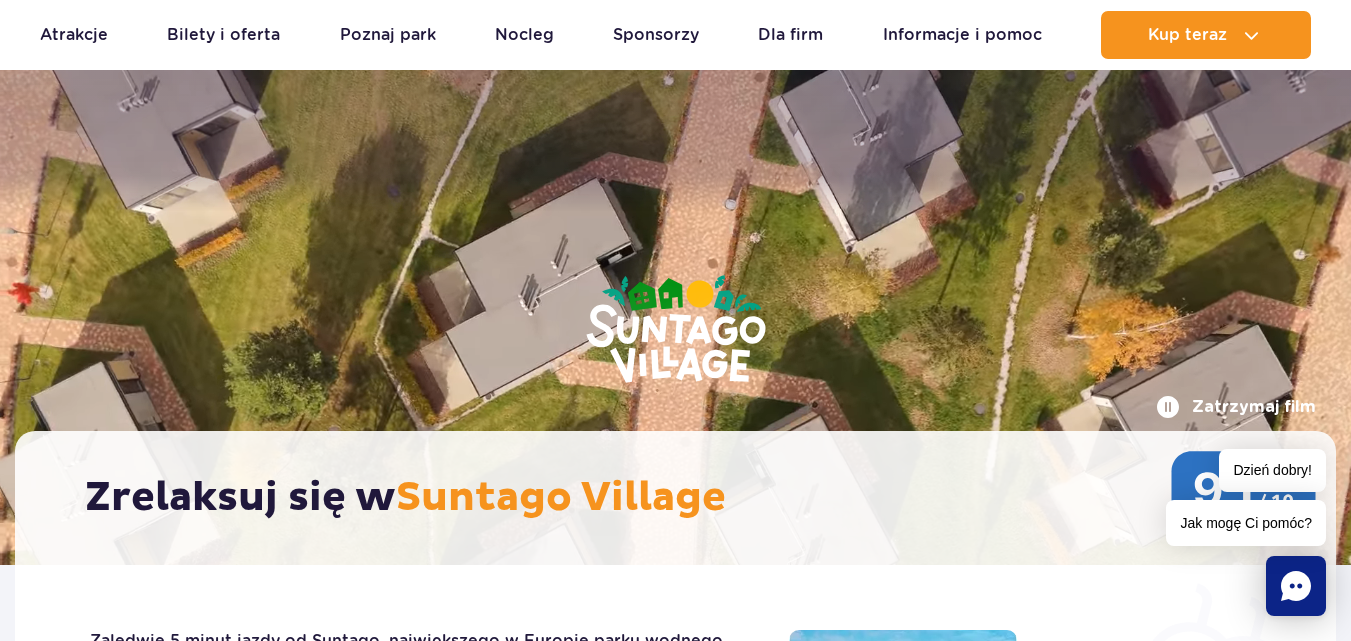 scroll, scrollTop: 0, scrollLeft: 0, axis: both 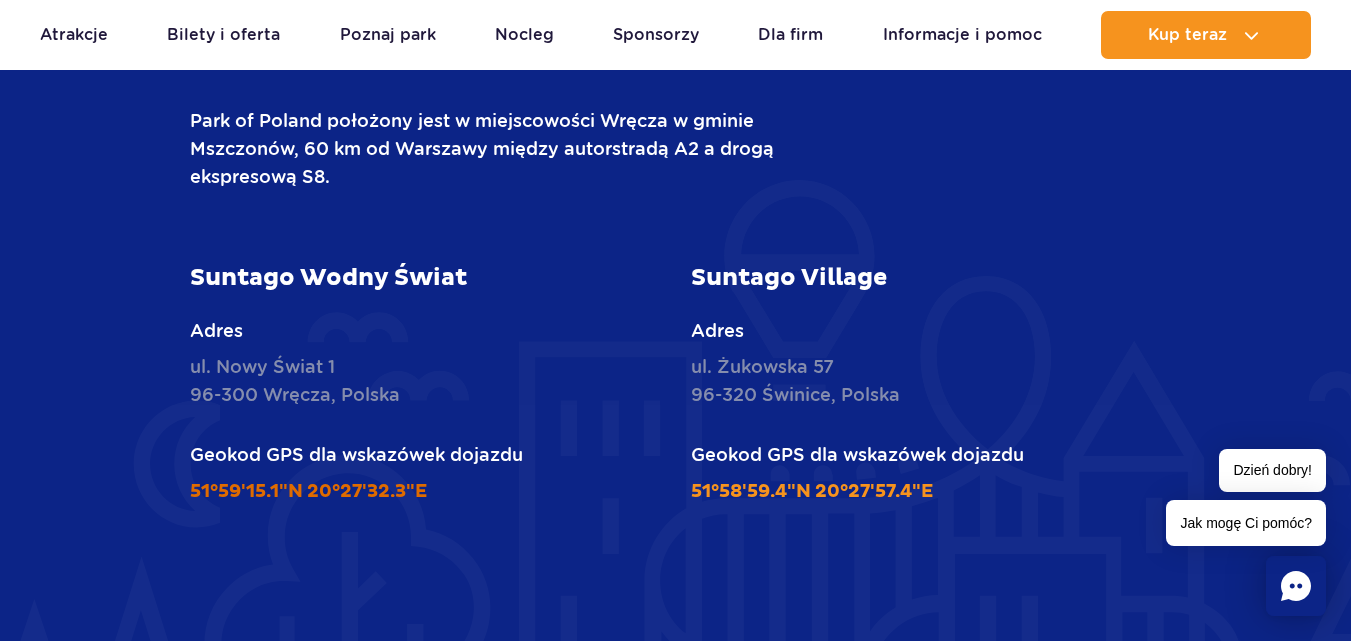 click on "51°59'15.1"N 20°27'32.3"E" at bounding box center [308, 491] 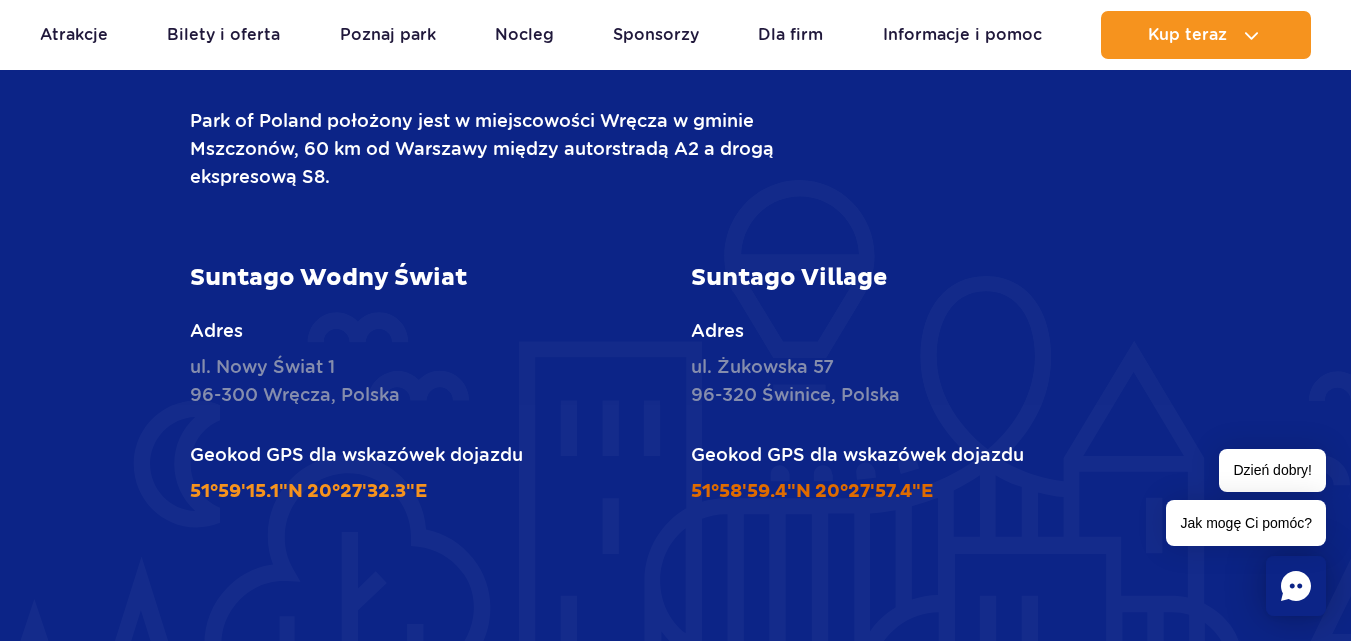 click on "51°58'59.4"N 20°27'57.4"E" at bounding box center (812, 491) 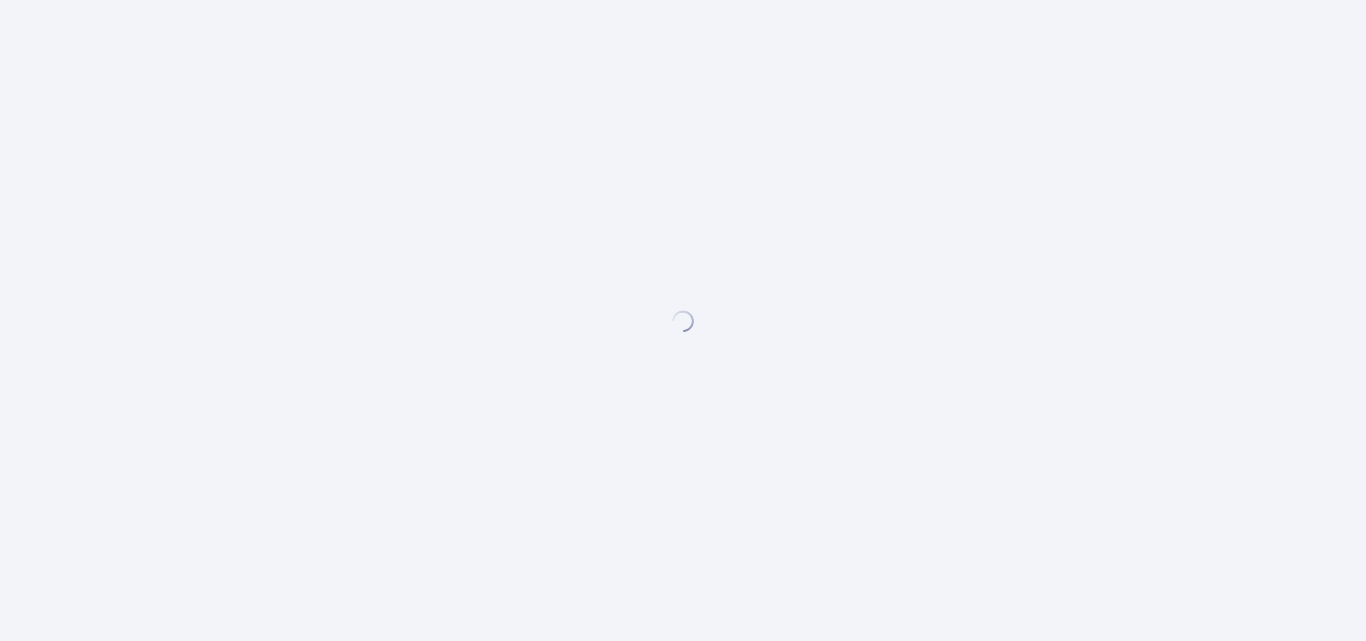 scroll, scrollTop: 0, scrollLeft: 0, axis: both 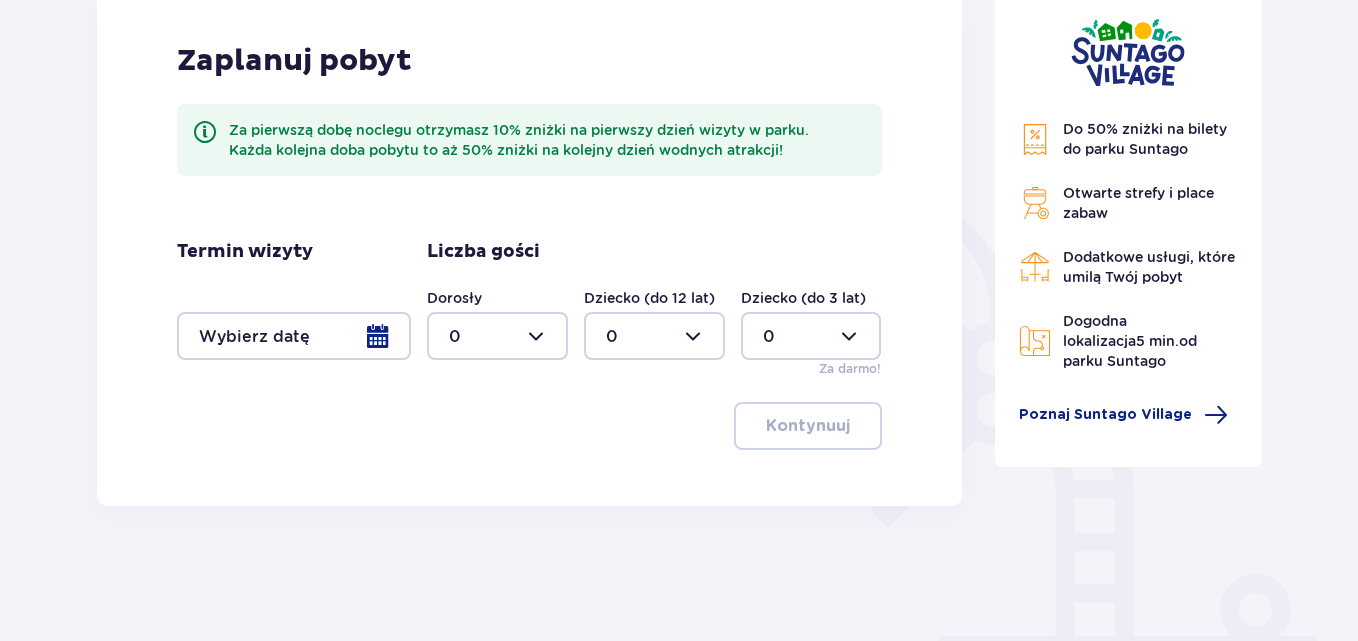 click at bounding box center (294, 336) 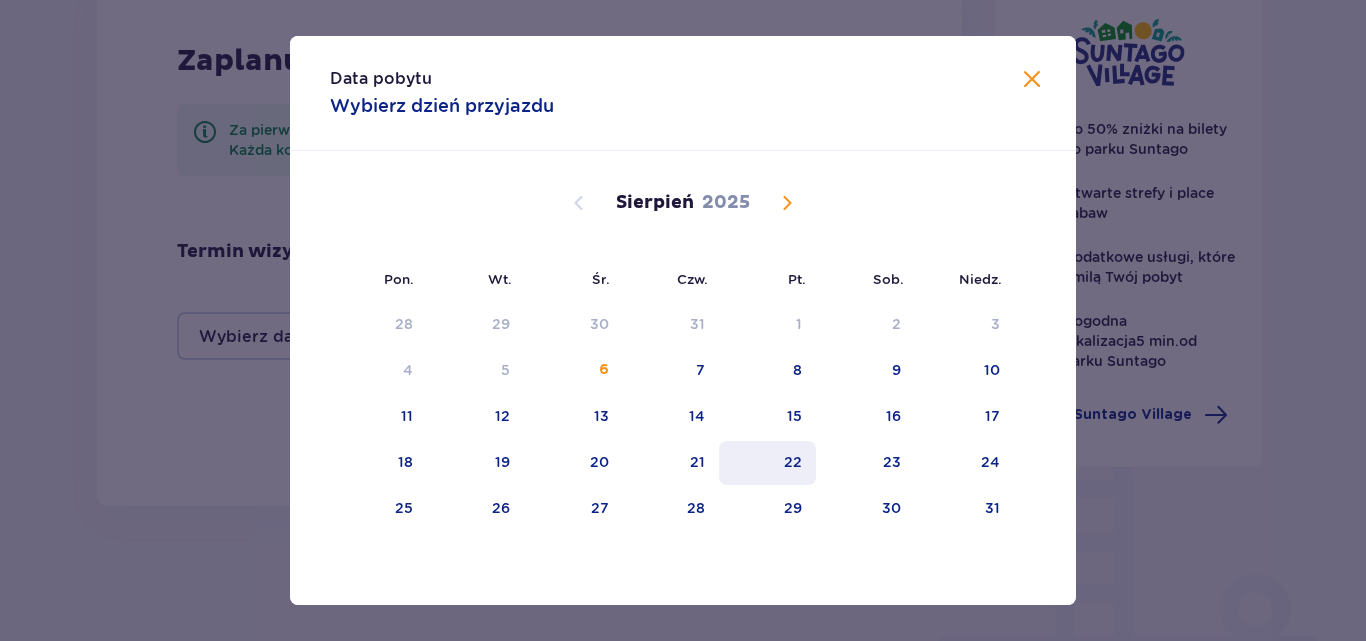 click on "22" at bounding box center (793, 462) 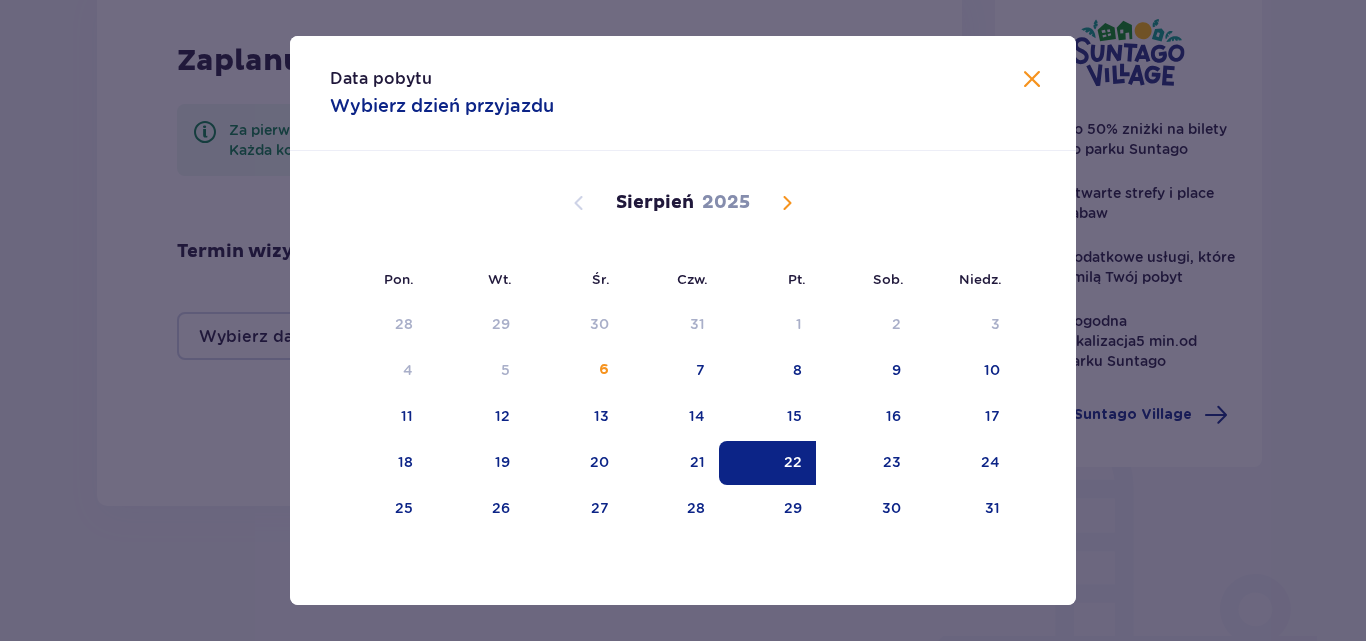 click at bounding box center (1032, 80) 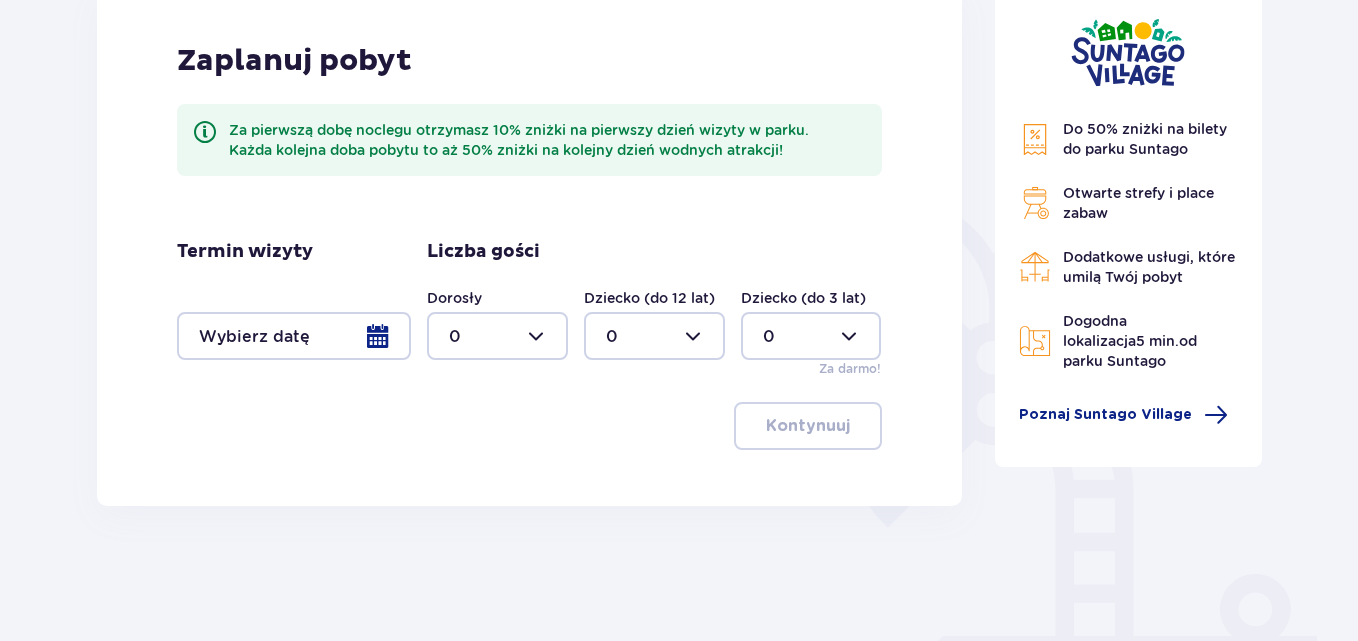 click at bounding box center [294, 336] 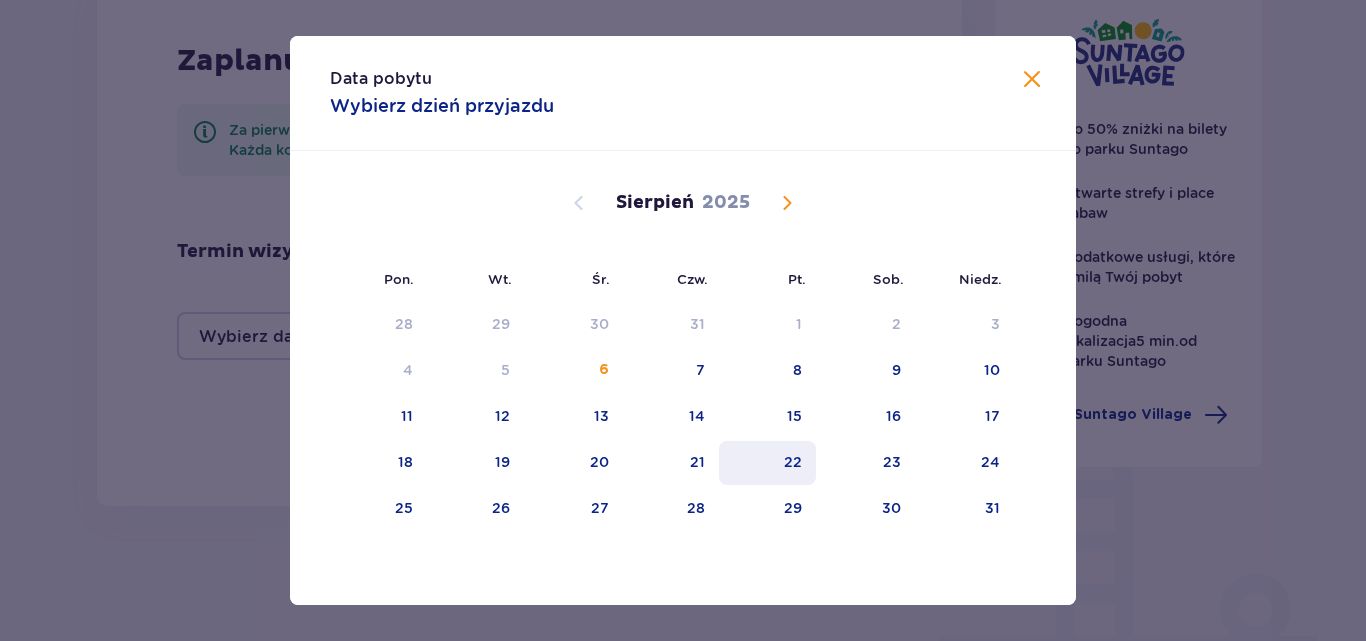 click on "22" at bounding box center [793, 462] 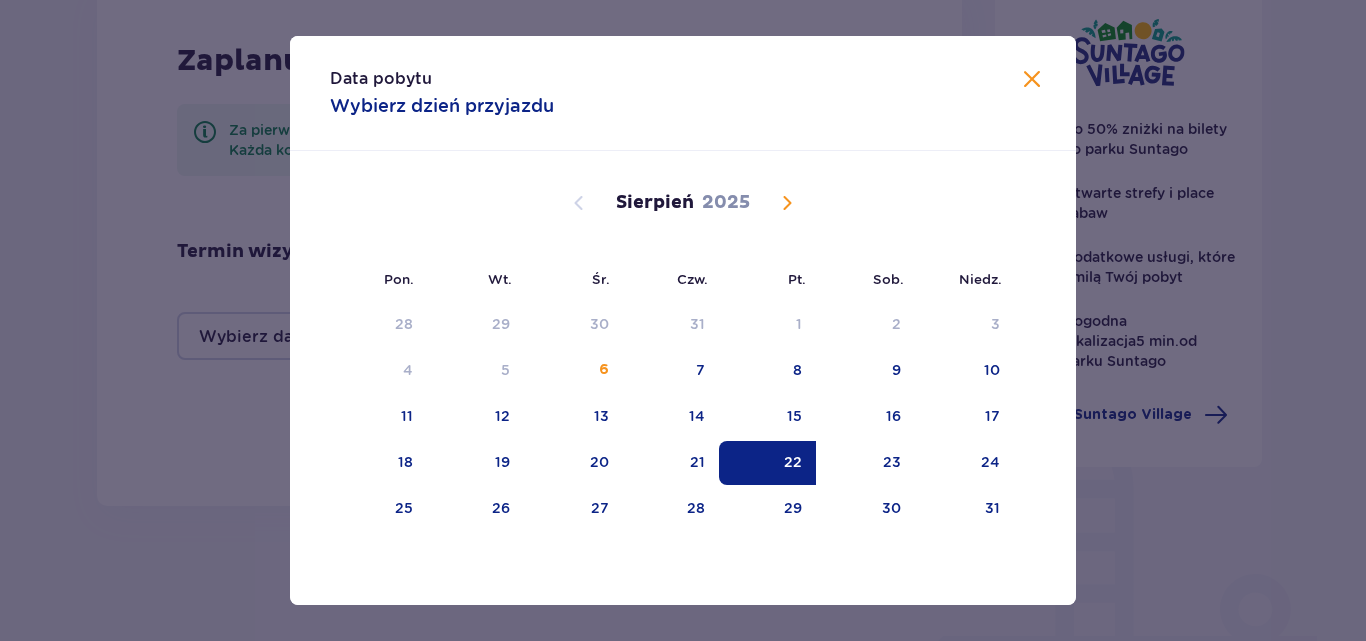 click on "Data pobytu Wybierz dzień przyjazdu Pon. Wt. Śr. Czw. Pt. Sob. Niedz. Lipiec 2025 30 1 2 3 4 5 6 7 8 9 10 11 12 13 14 15 16 17 18 19 20 21 22 23 24 25 26 27 28 29 30 31 1 2 3 Sierpień 2025 28 29 30 31 1 2 3 4 5 6 7 8 9 10 11 12 13 14 15 16 17 18 19 20 21 22 23 24 25 26 27 28 29 30 31 Wrzesień 2025 1 2 3 4 5 6 7 8 9 10 11 12 13 14 15 16 17 18 19 20 21 22 23 24 25 26 27 28 29 30 1 2 3 4 5" at bounding box center (683, 320) 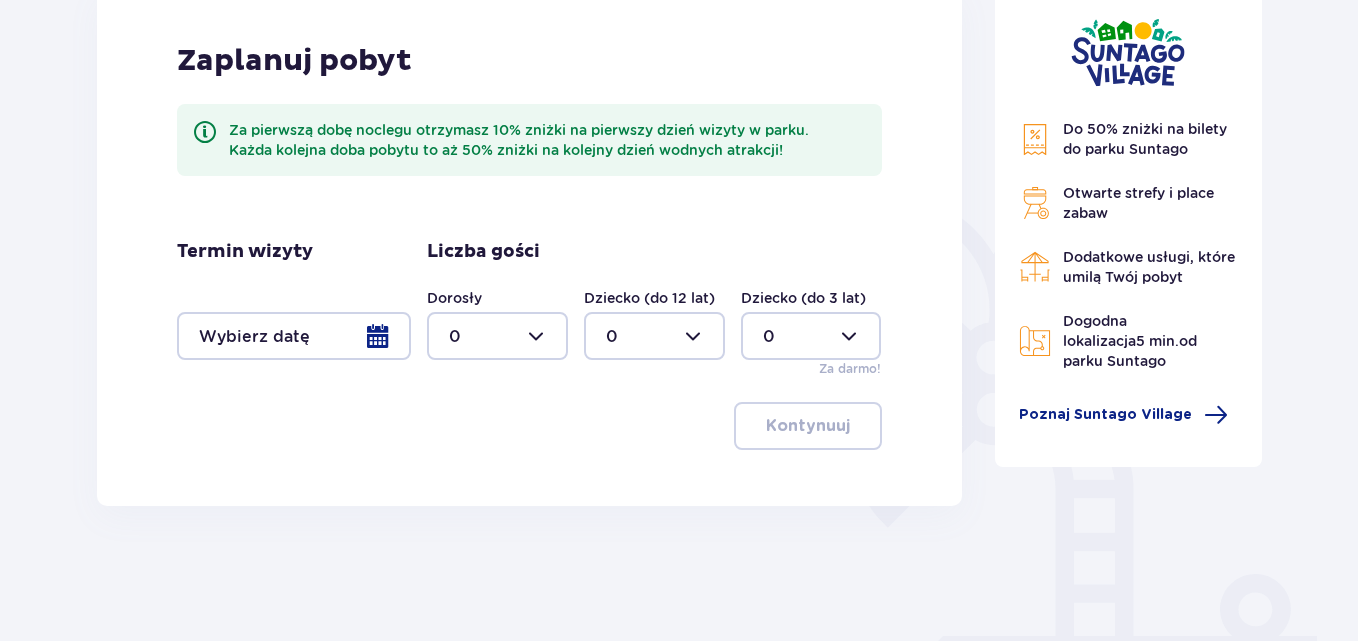 click at bounding box center [497, 336] 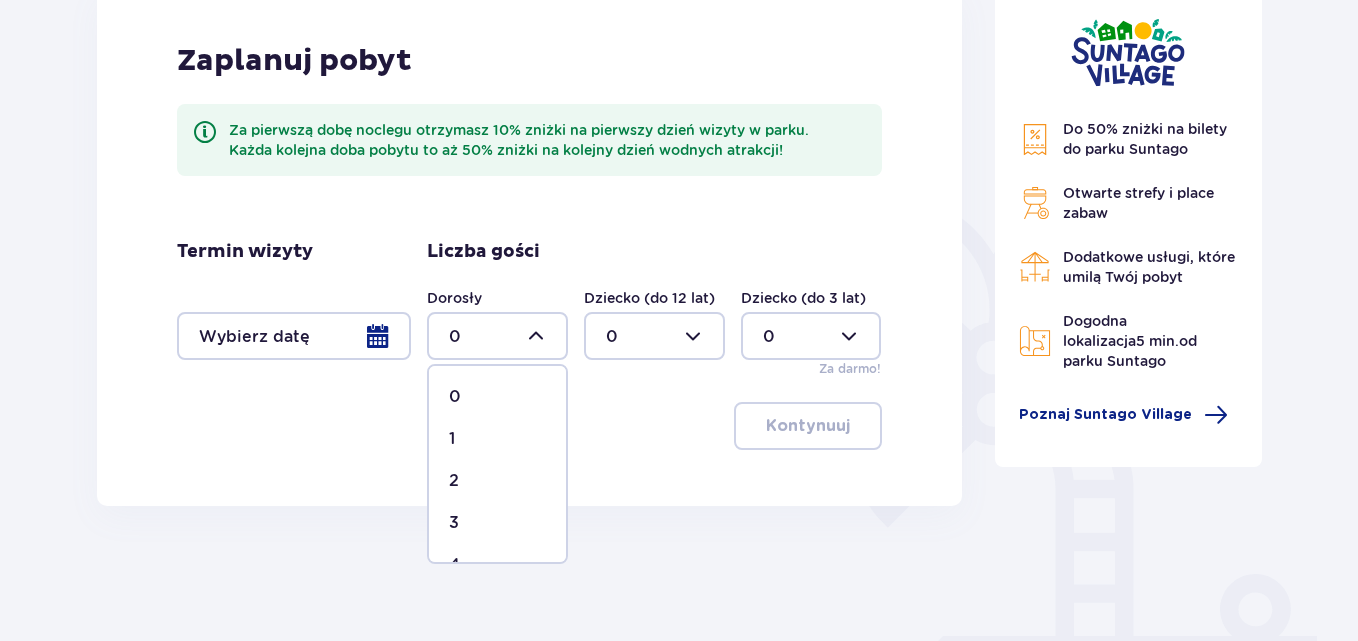 click on "2" at bounding box center [454, 481] 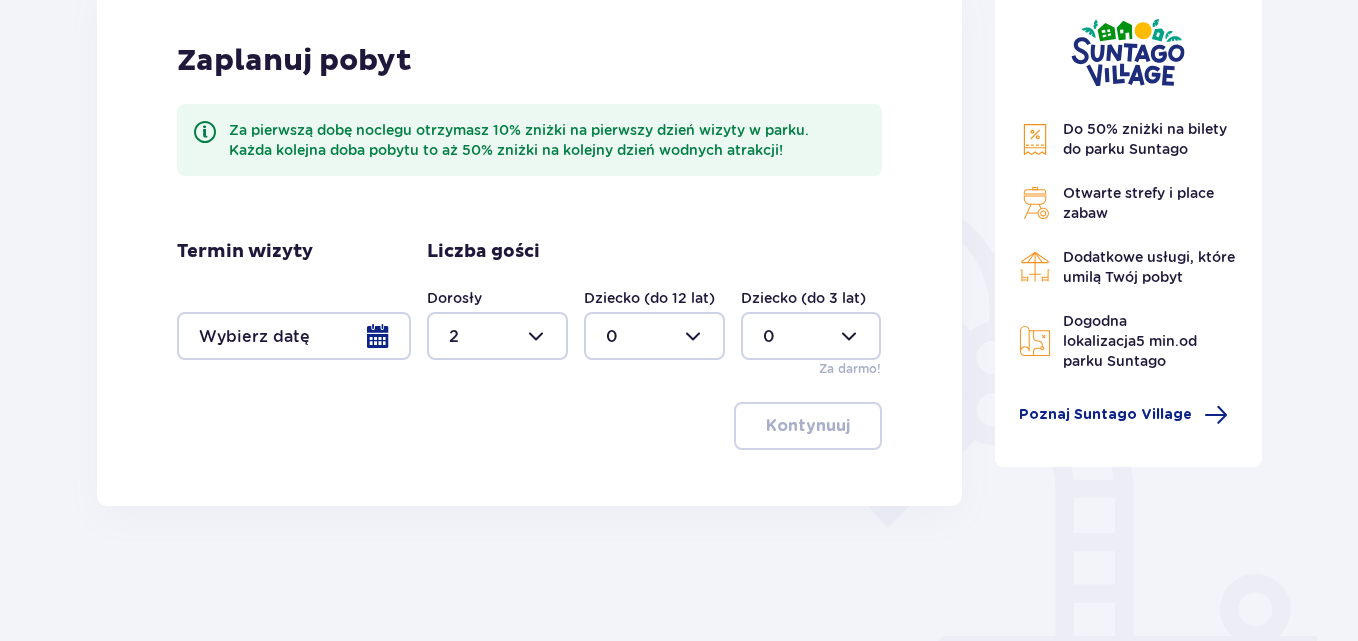 type on "2" 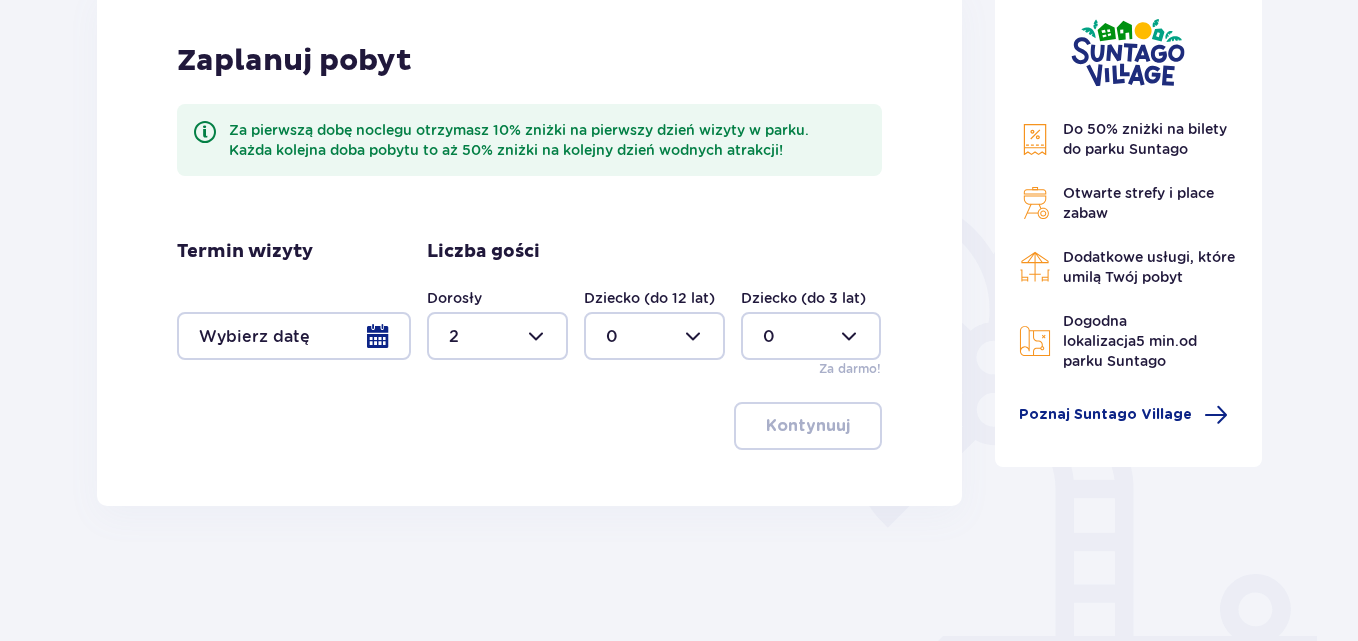 click at bounding box center (654, 336) 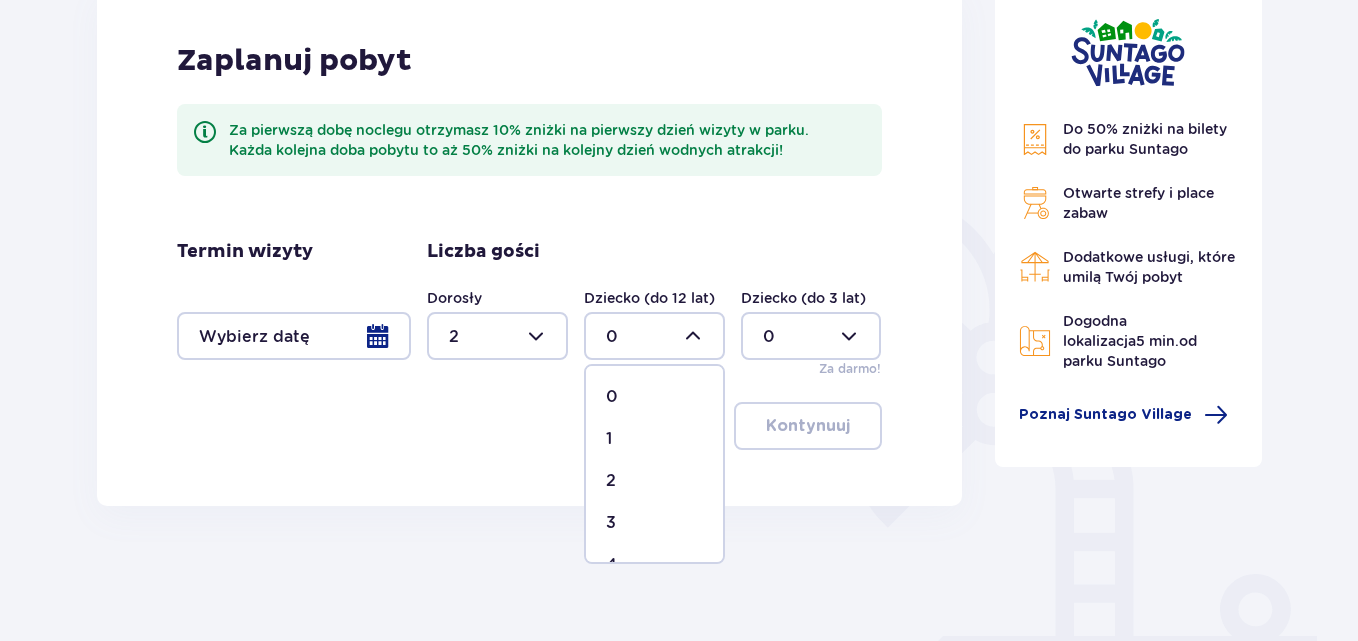 click on "1" at bounding box center [654, 439] 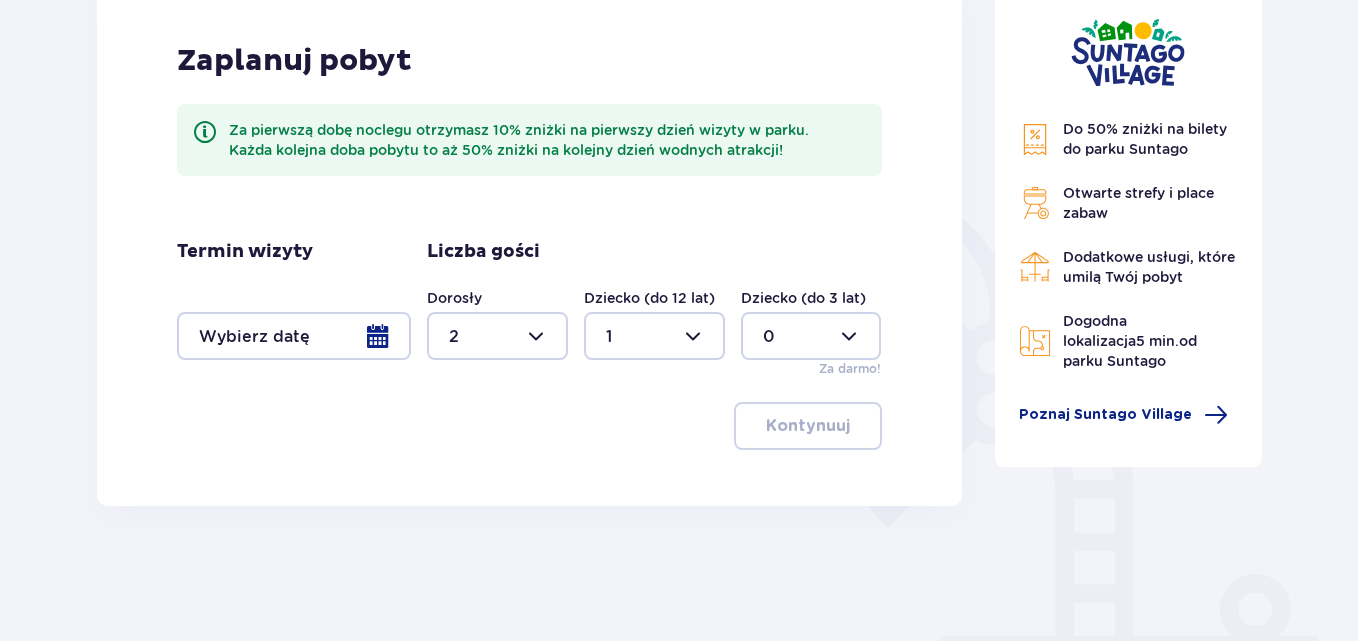 click at bounding box center (654, 336) 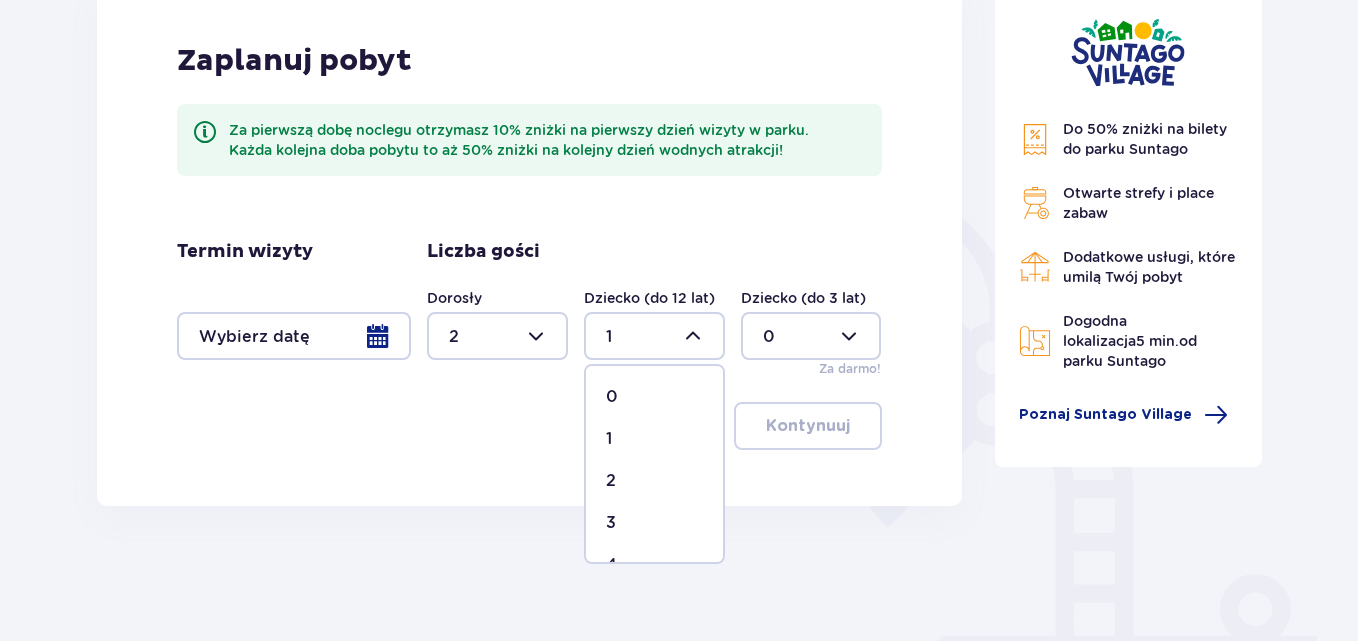 click on "2" at bounding box center (654, 481) 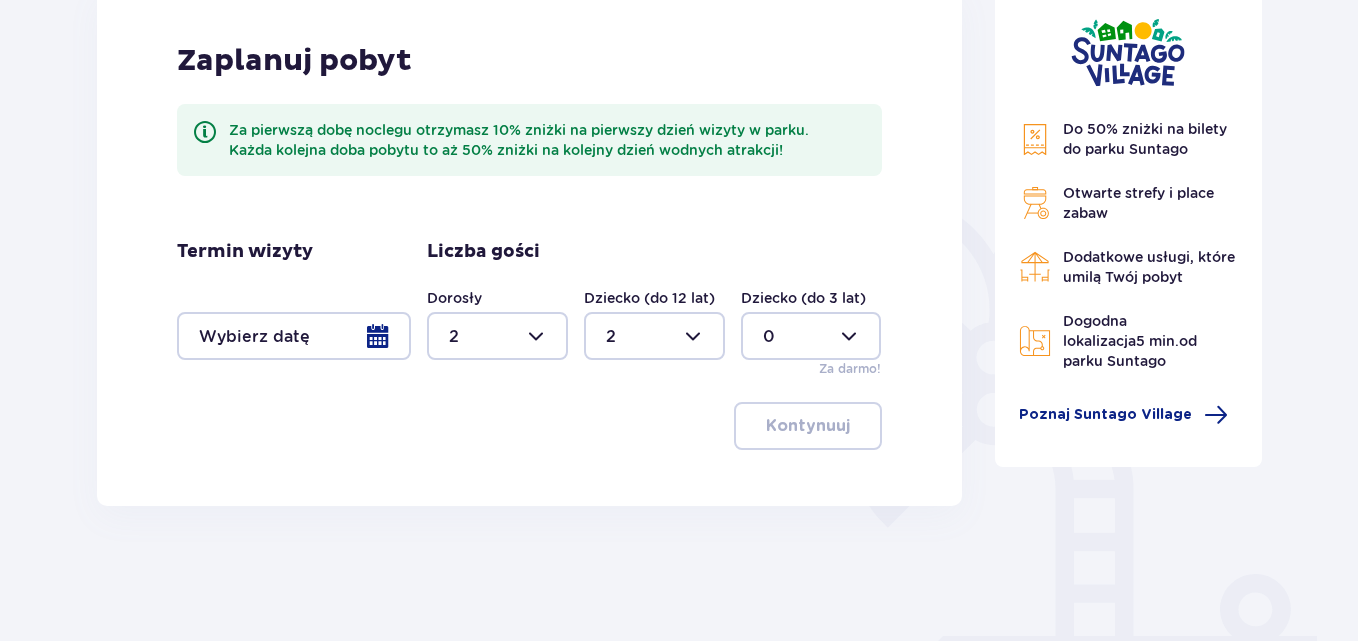 click at bounding box center (294, 336) 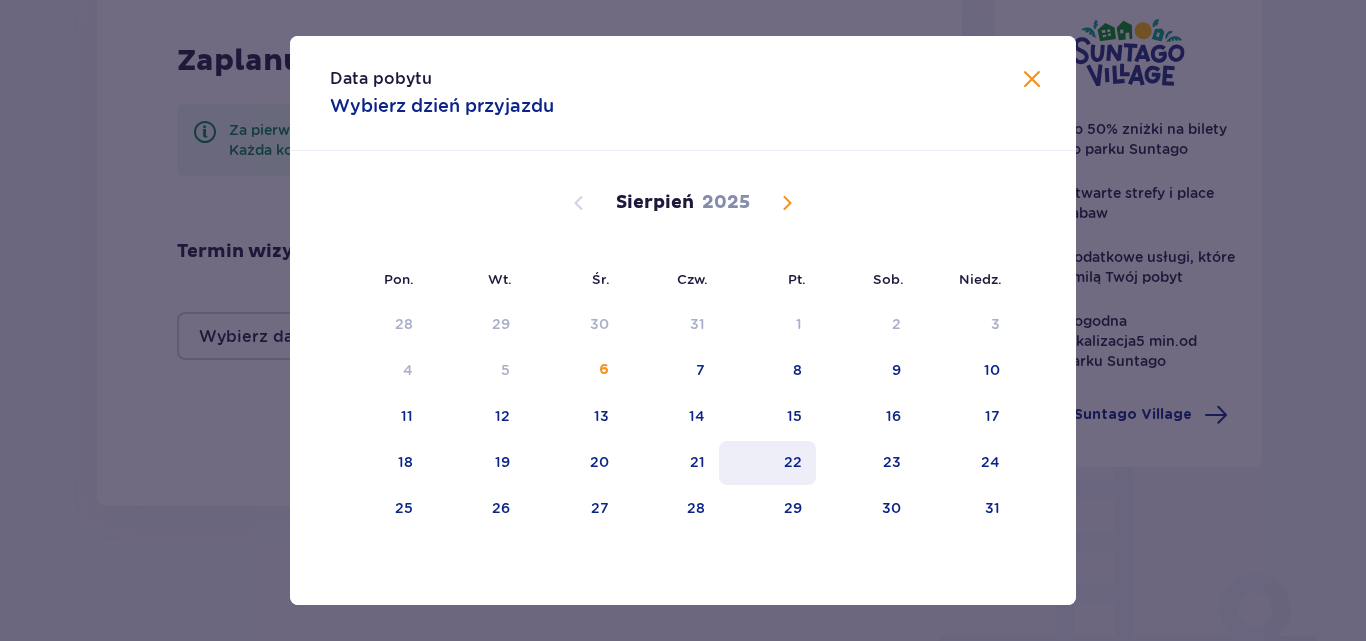 click on "22" at bounding box center [793, 462] 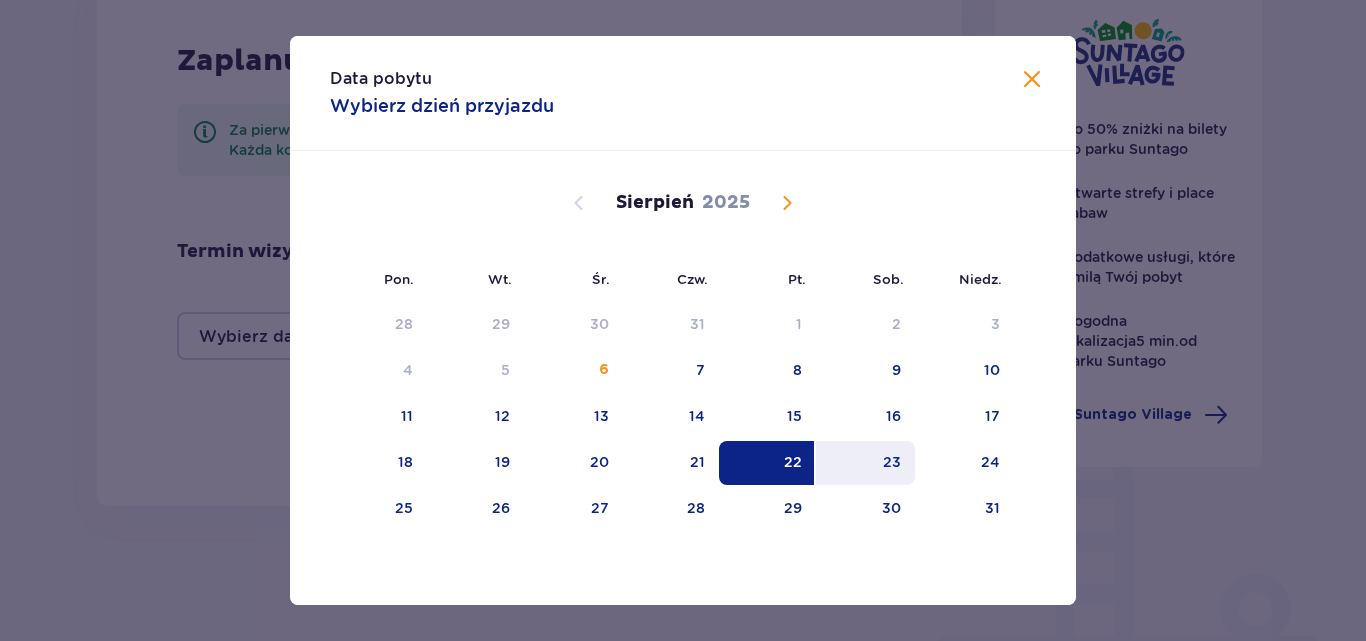 click on "23" at bounding box center (865, 463) 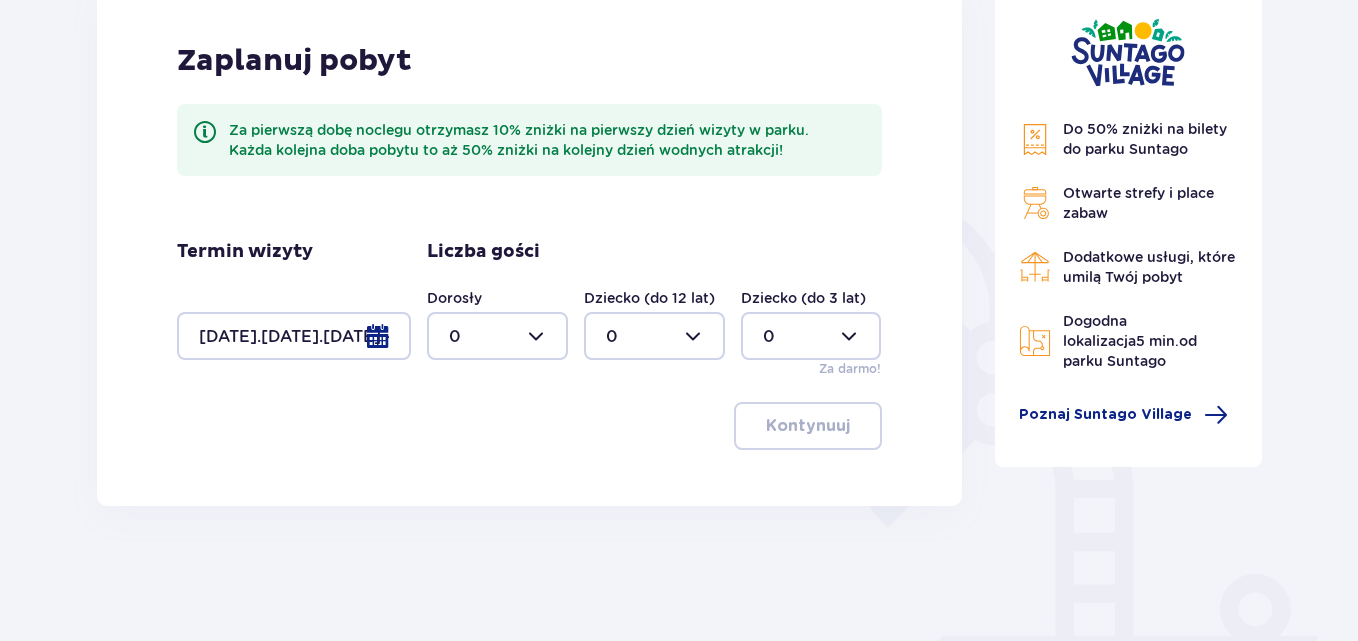 click at bounding box center (497, 336) 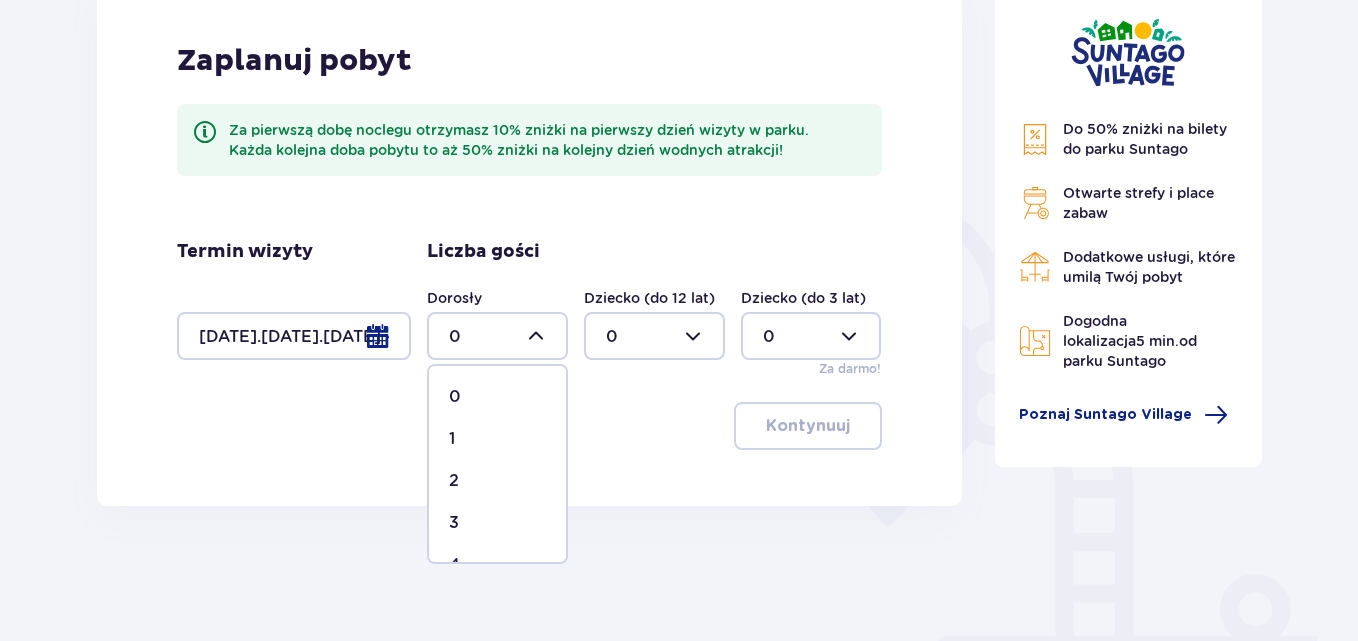 drag, startPoint x: 480, startPoint y: 477, endPoint x: 487, endPoint y: 468, distance: 11.401754 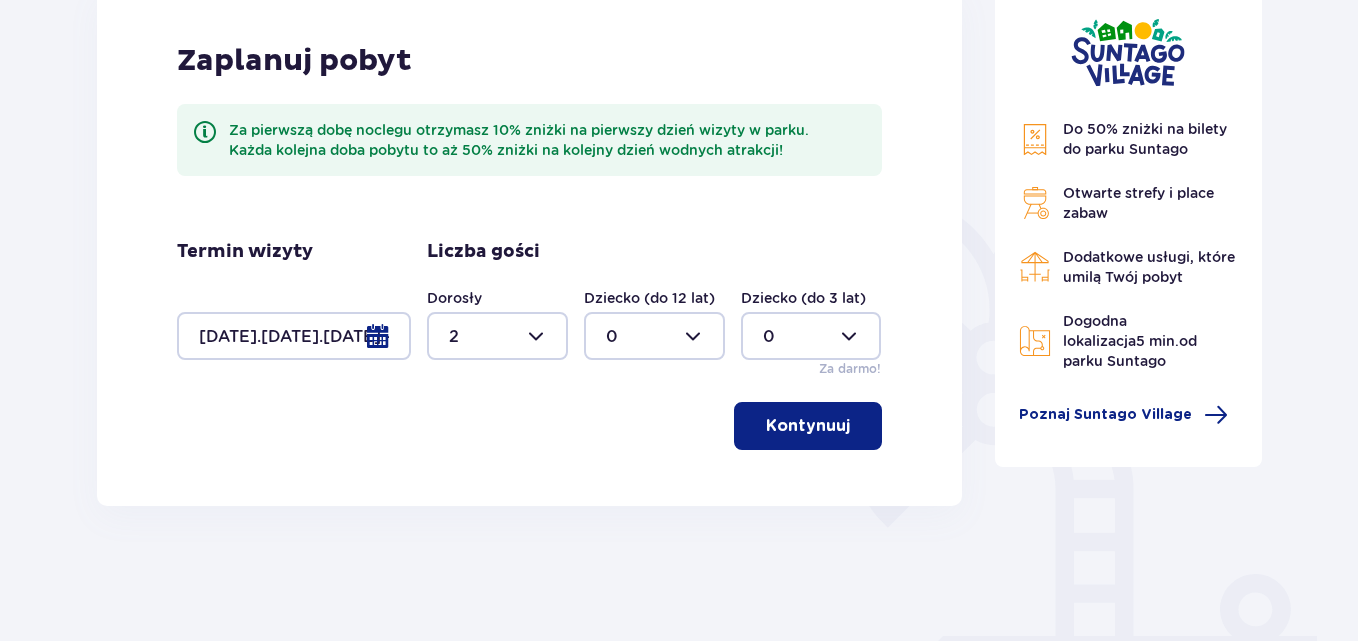 click at bounding box center [654, 336] 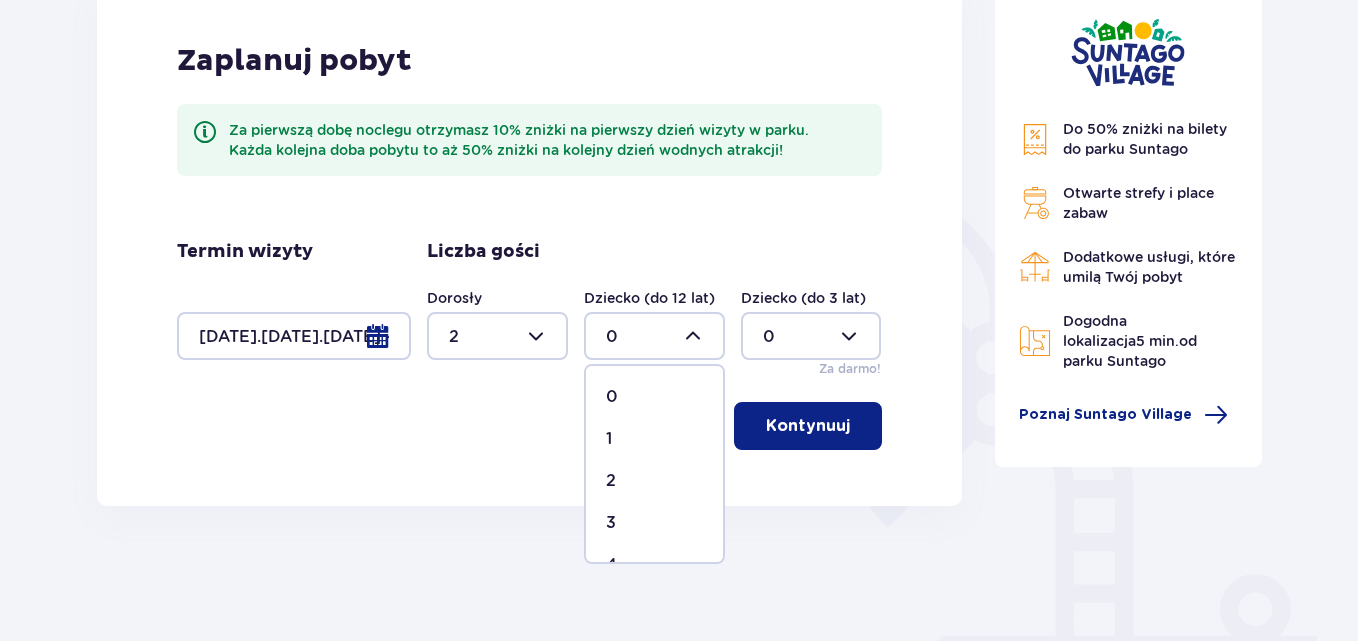 click on "2" at bounding box center (654, 481) 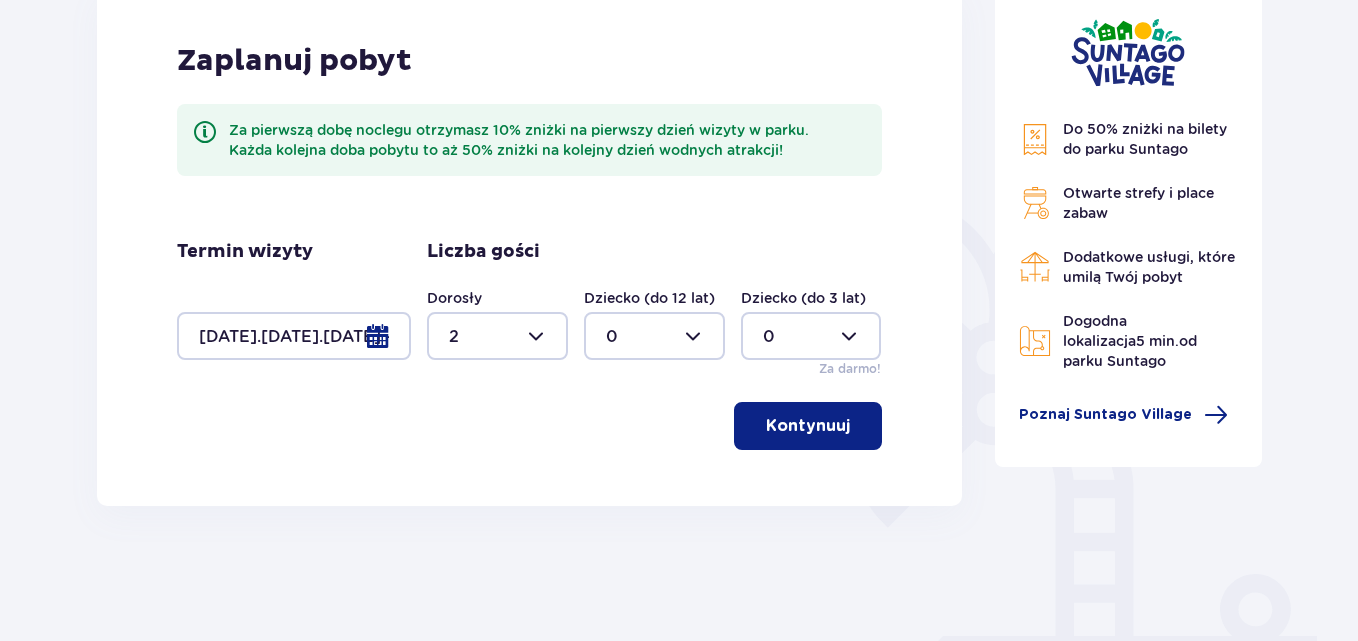 type on "2" 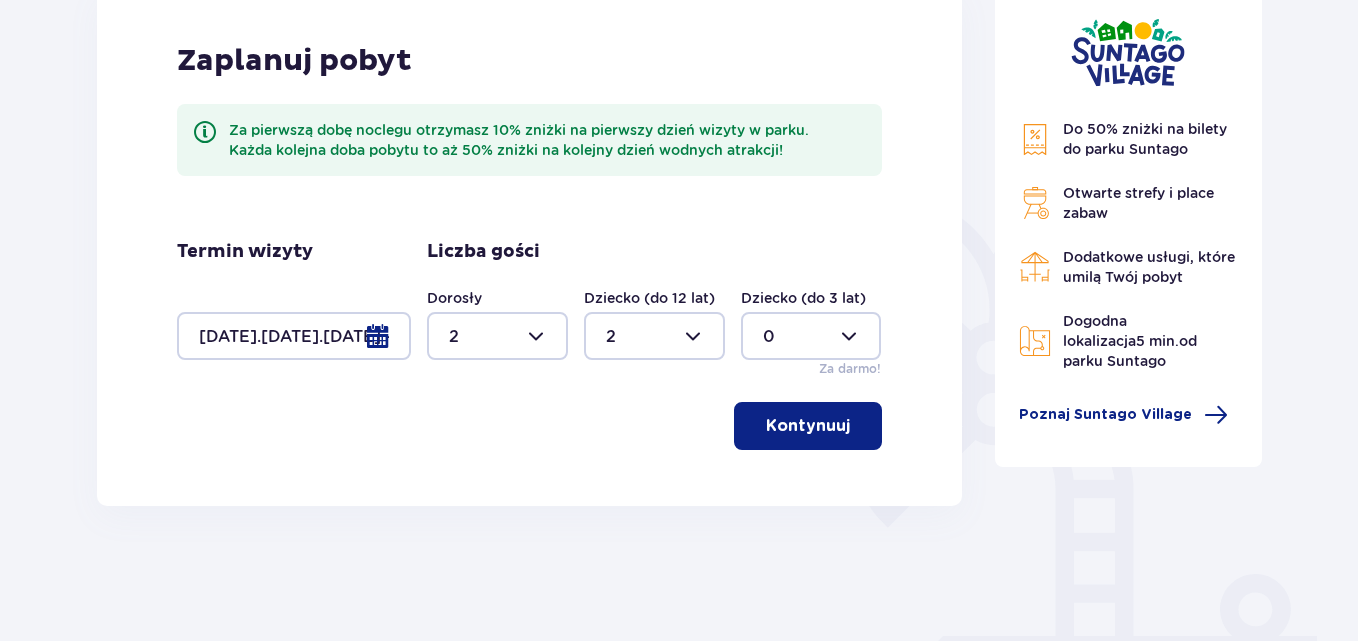 click on "Kontynuuj" at bounding box center (808, 426) 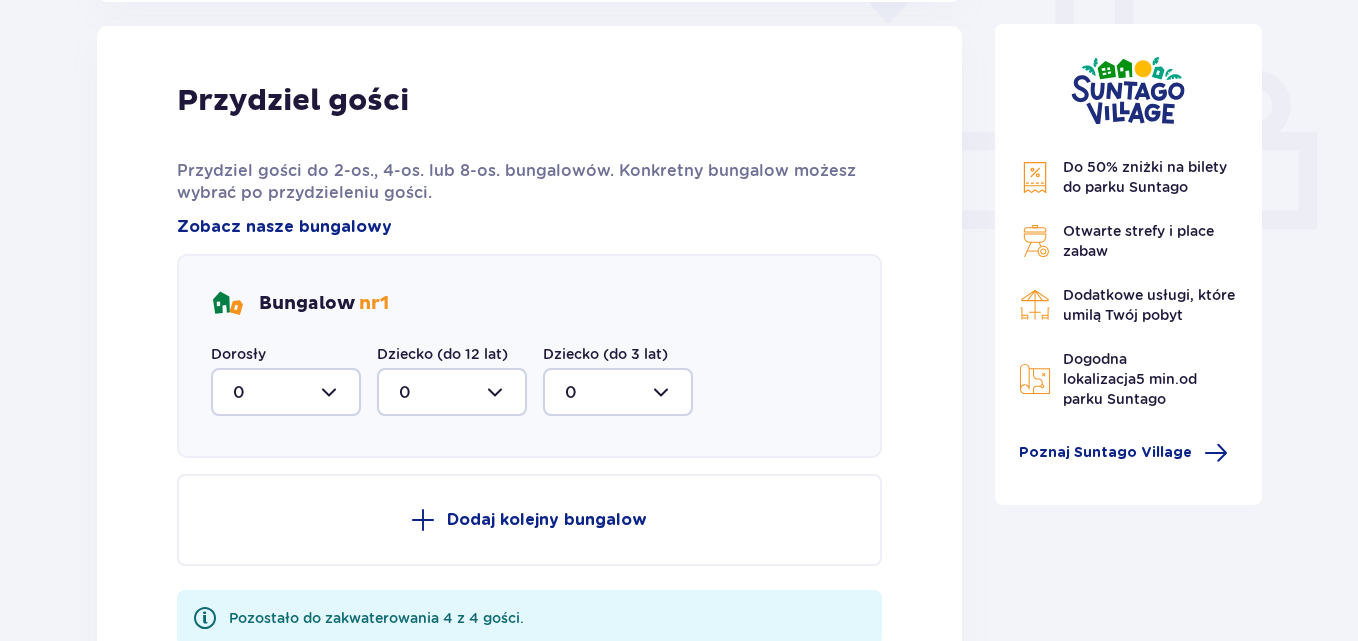 scroll, scrollTop: 806, scrollLeft: 0, axis: vertical 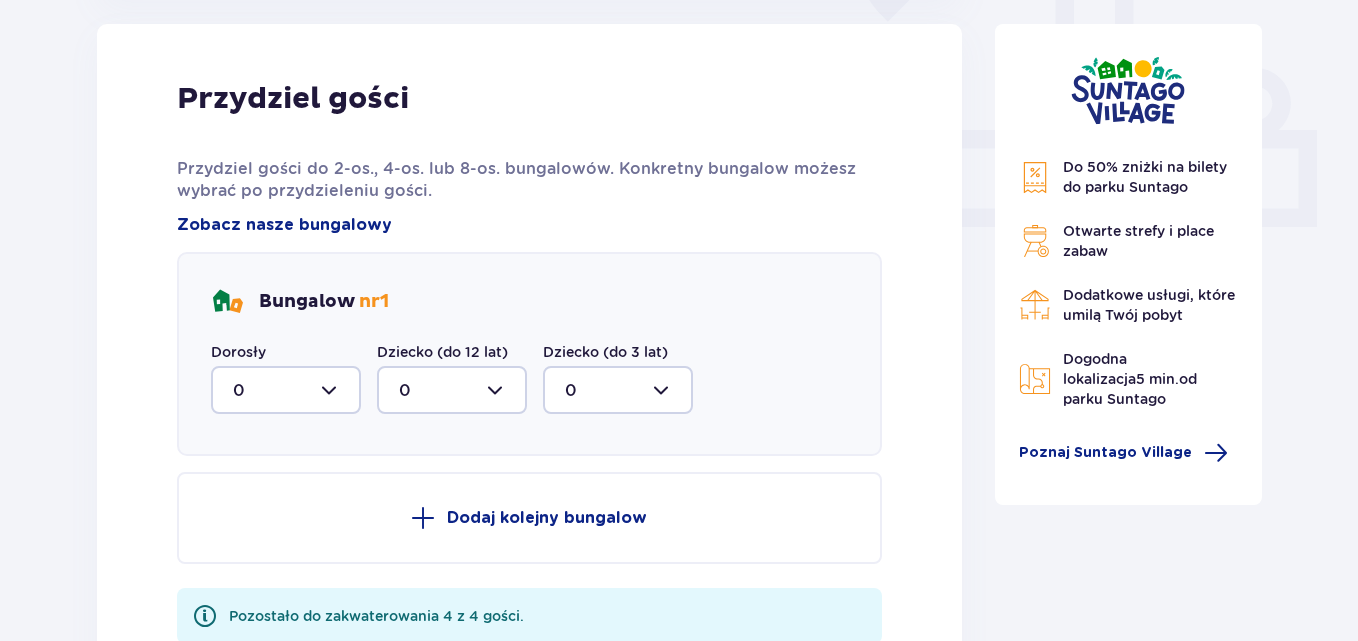 click at bounding box center (286, 390) 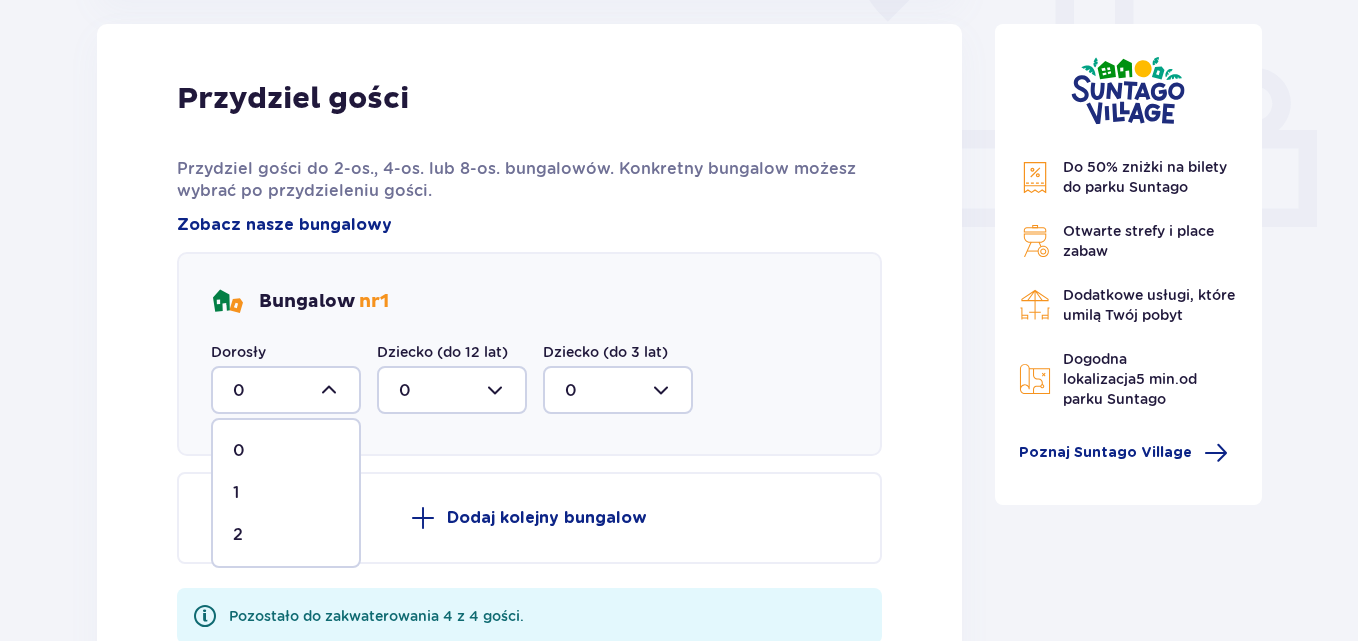 drag, startPoint x: 238, startPoint y: 536, endPoint x: 274, endPoint y: 496, distance: 53.814495 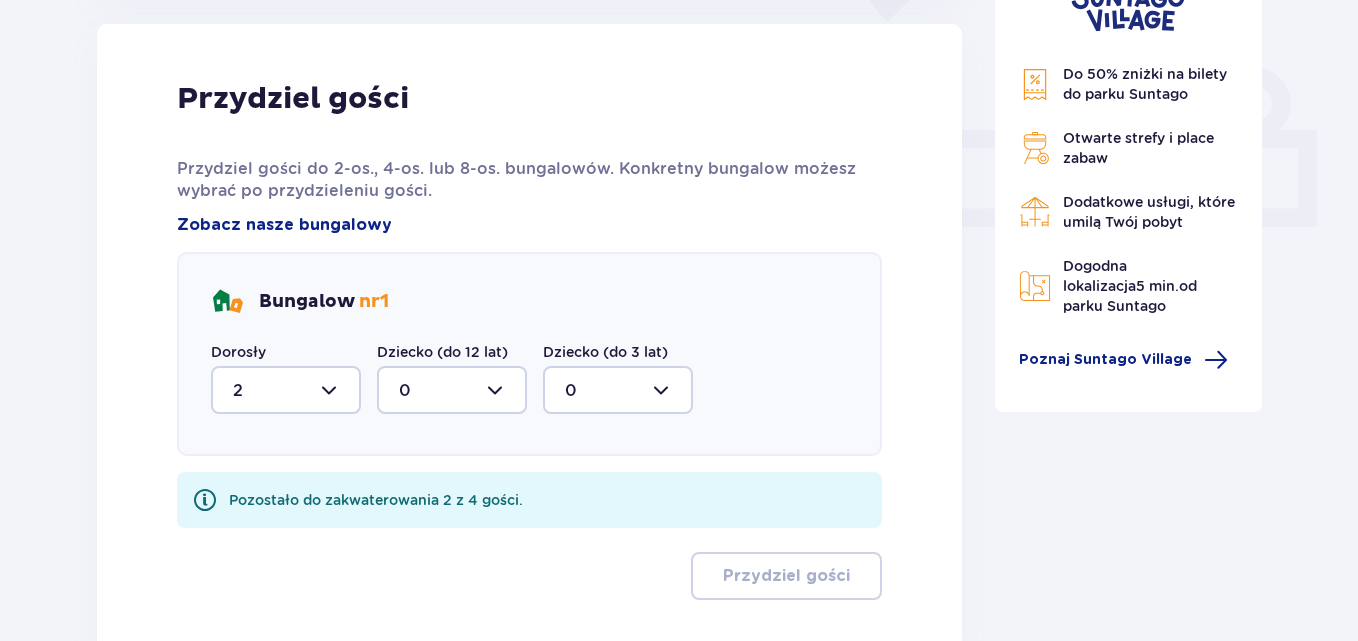 click at bounding box center [452, 390] 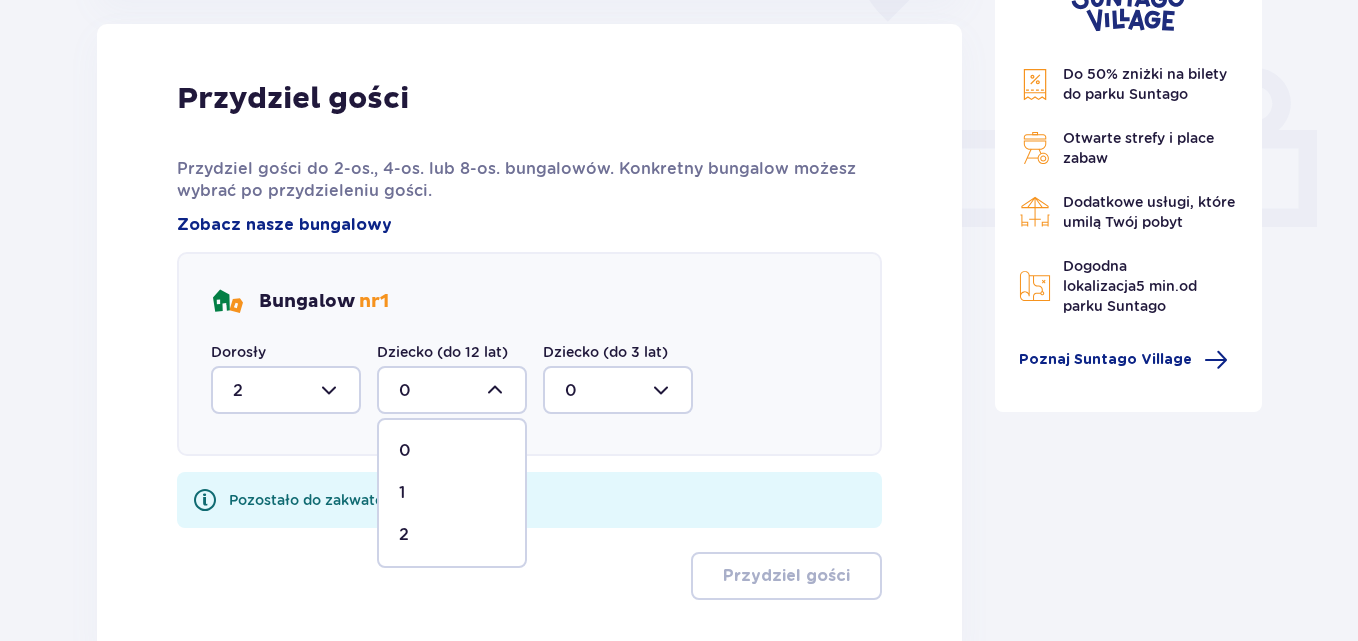 click on "2" at bounding box center (452, 535) 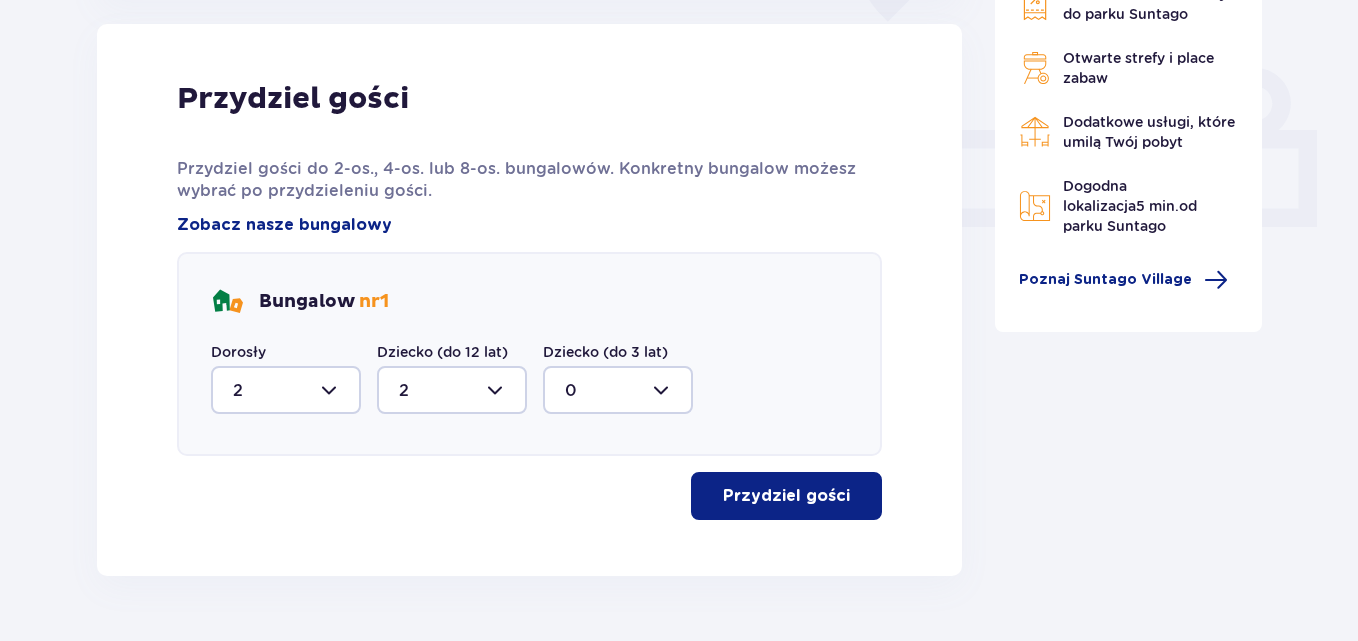 click on "Przydziel gości" at bounding box center (786, 496) 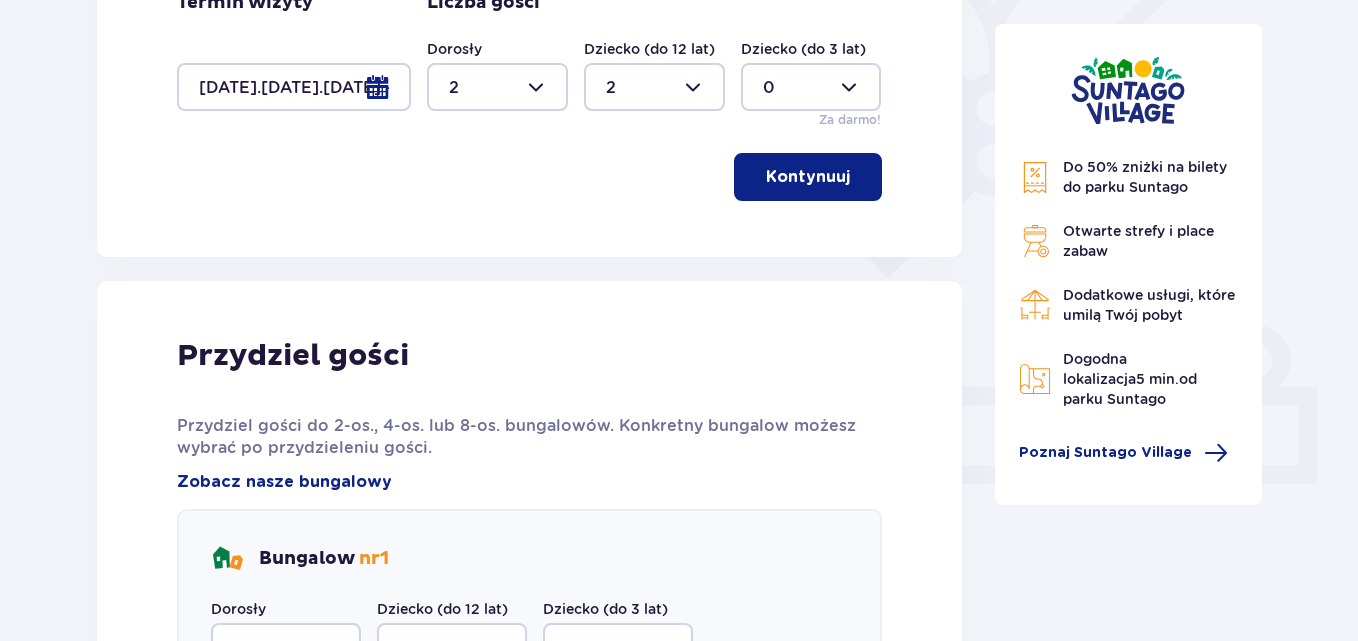 scroll, scrollTop: 0, scrollLeft: 0, axis: both 